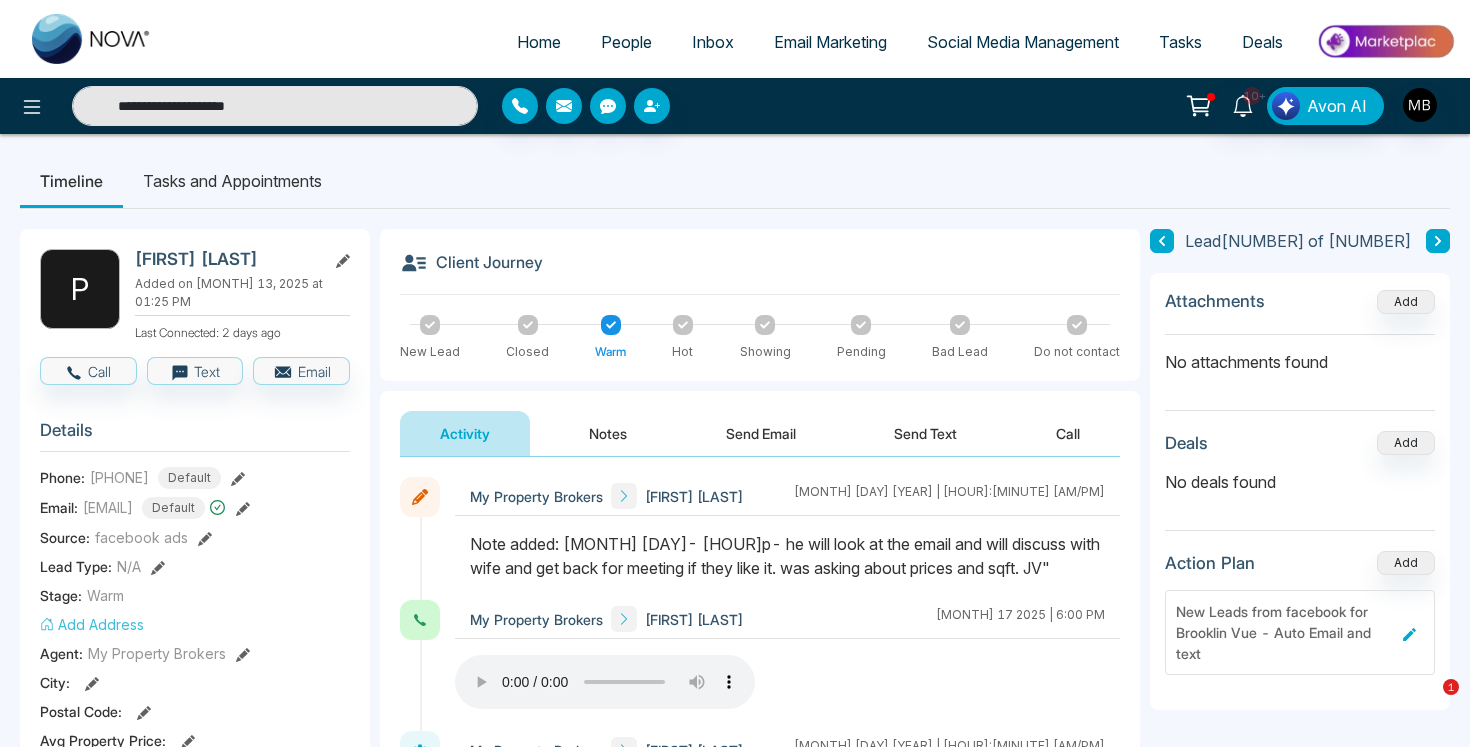scroll, scrollTop: 0, scrollLeft: 0, axis: both 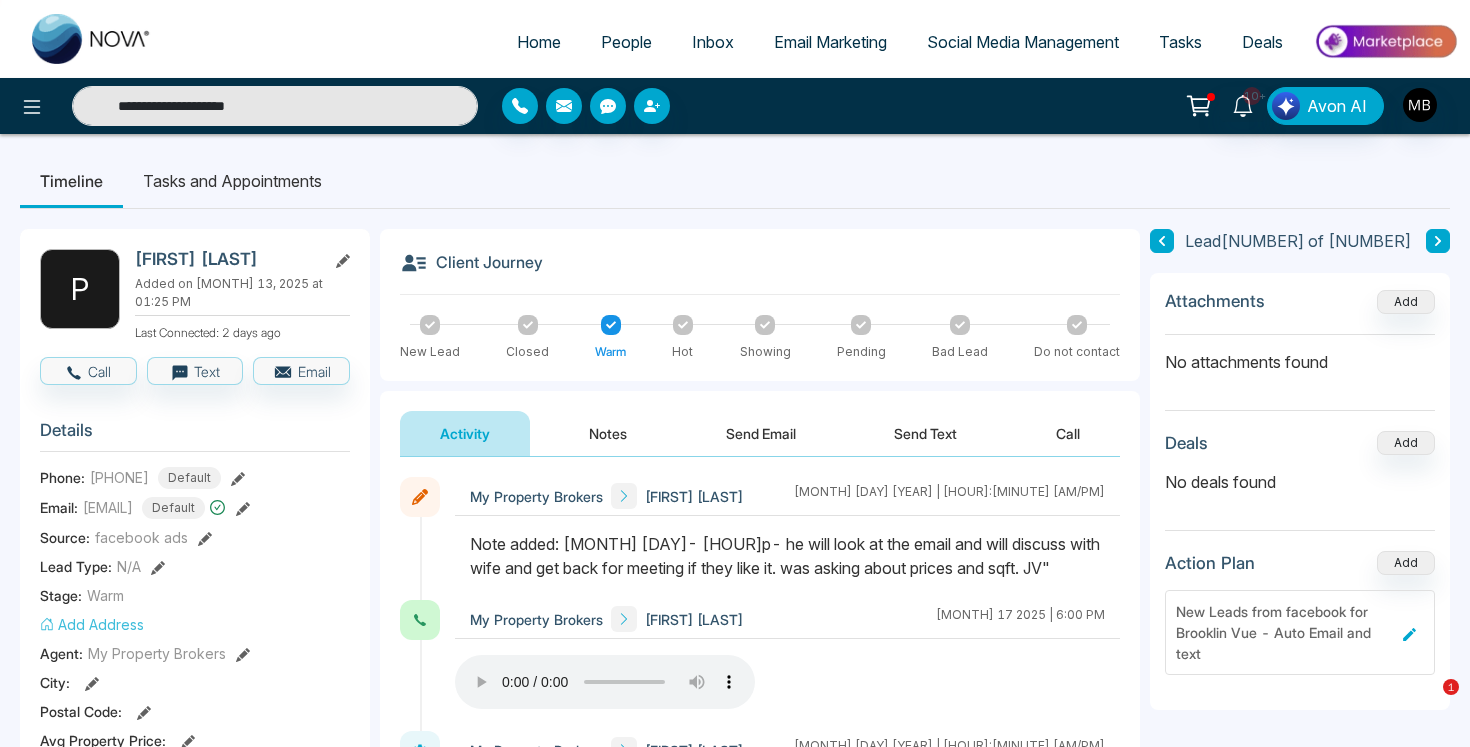 click on "**********" at bounding box center [275, 106] 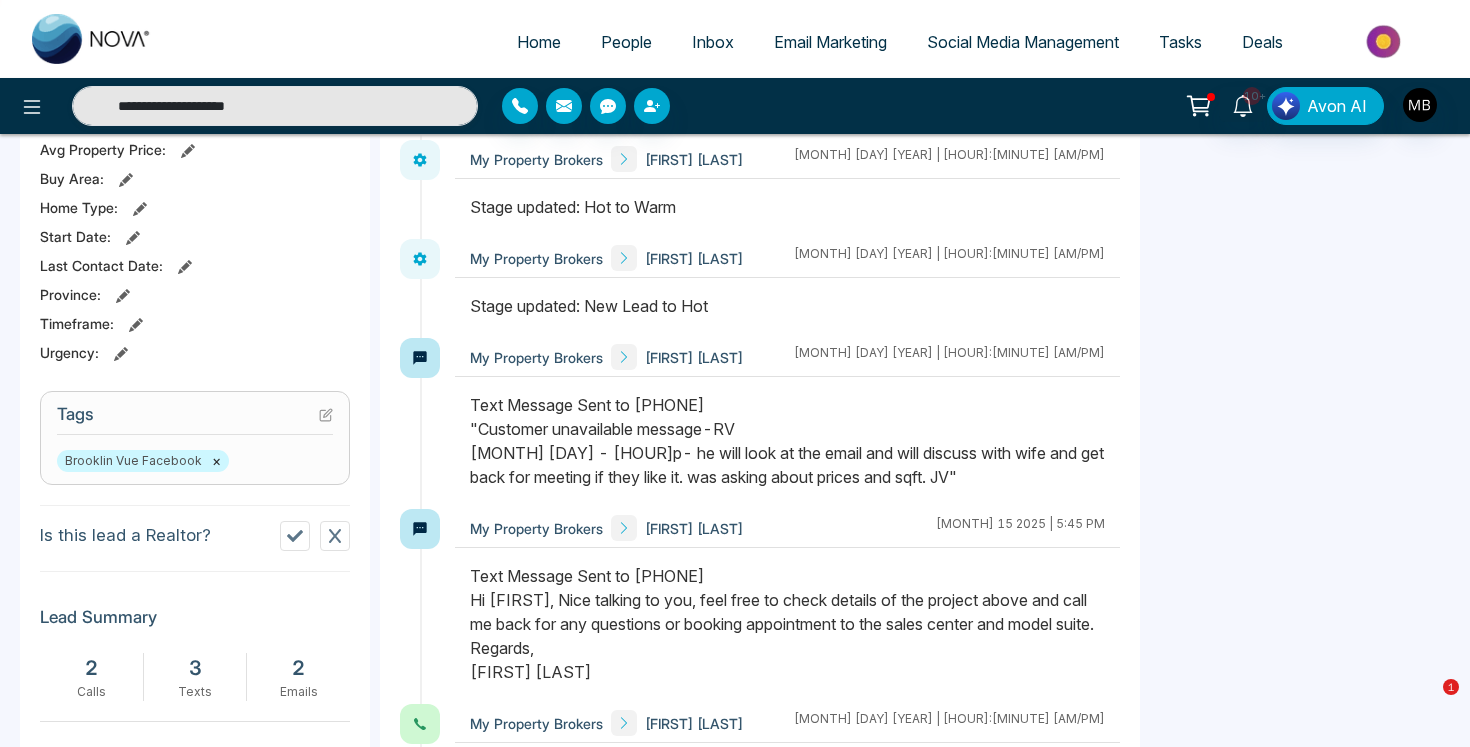 scroll, scrollTop: 594, scrollLeft: 0, axis: vertical 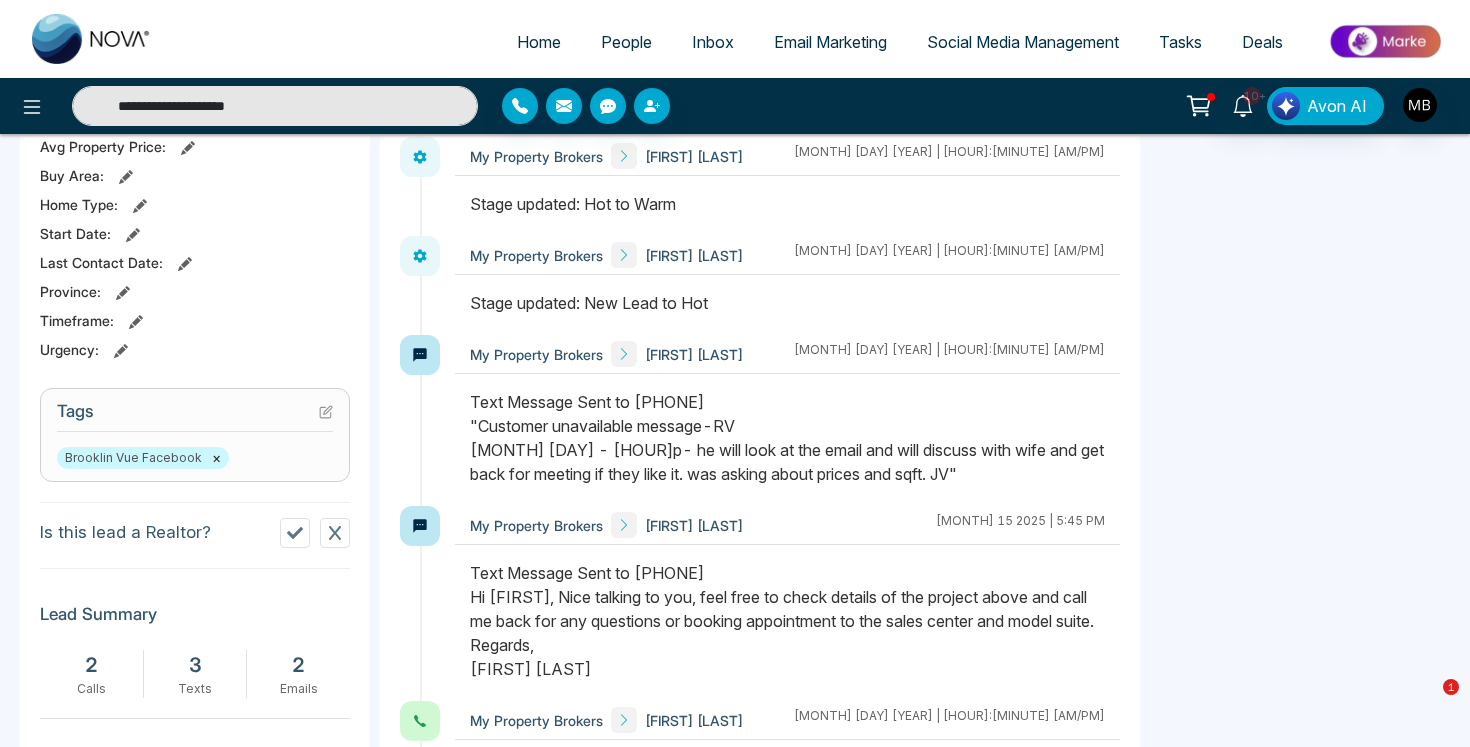 paste 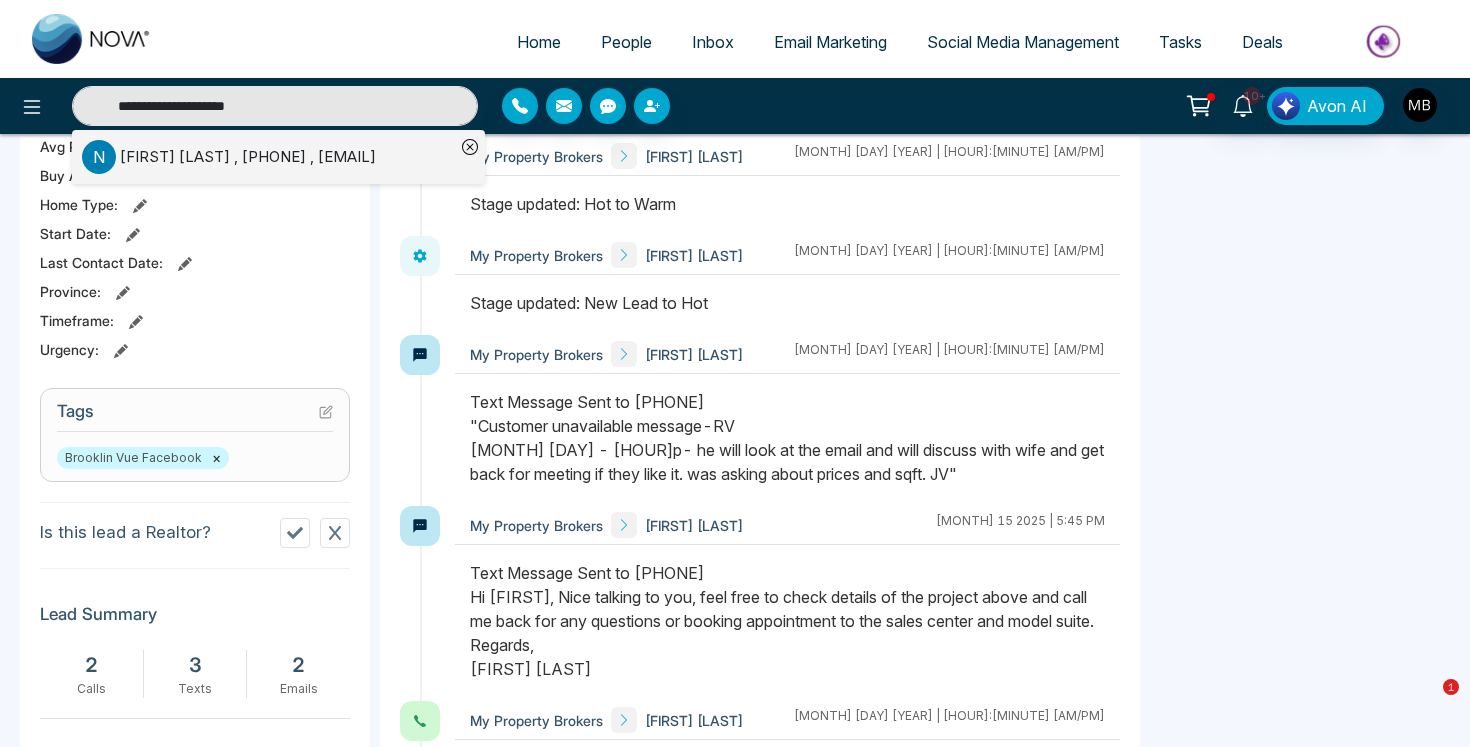 type on "**********" 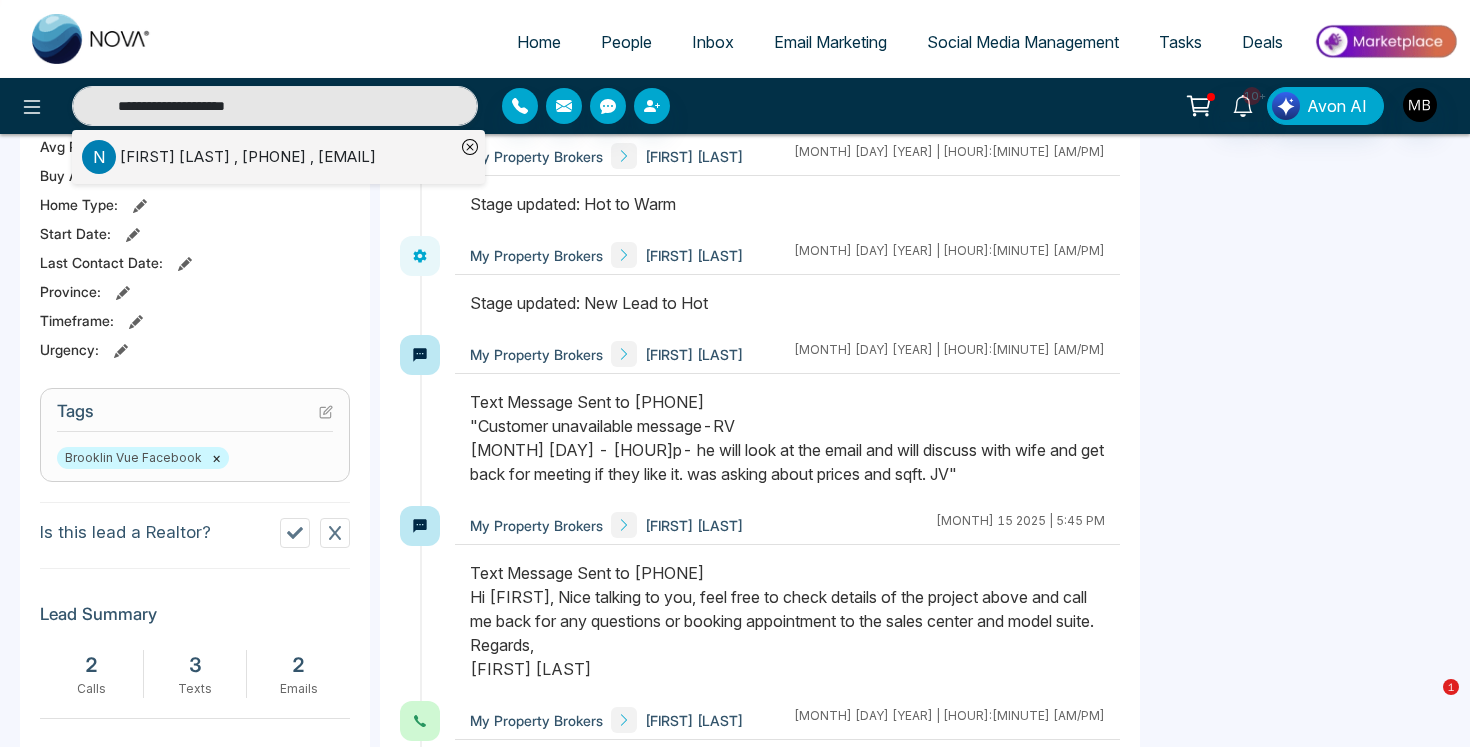 click on "[FIRST] [LAST]     , [PHONE]   , [EMAIL]" at bounding box center [248, 157] 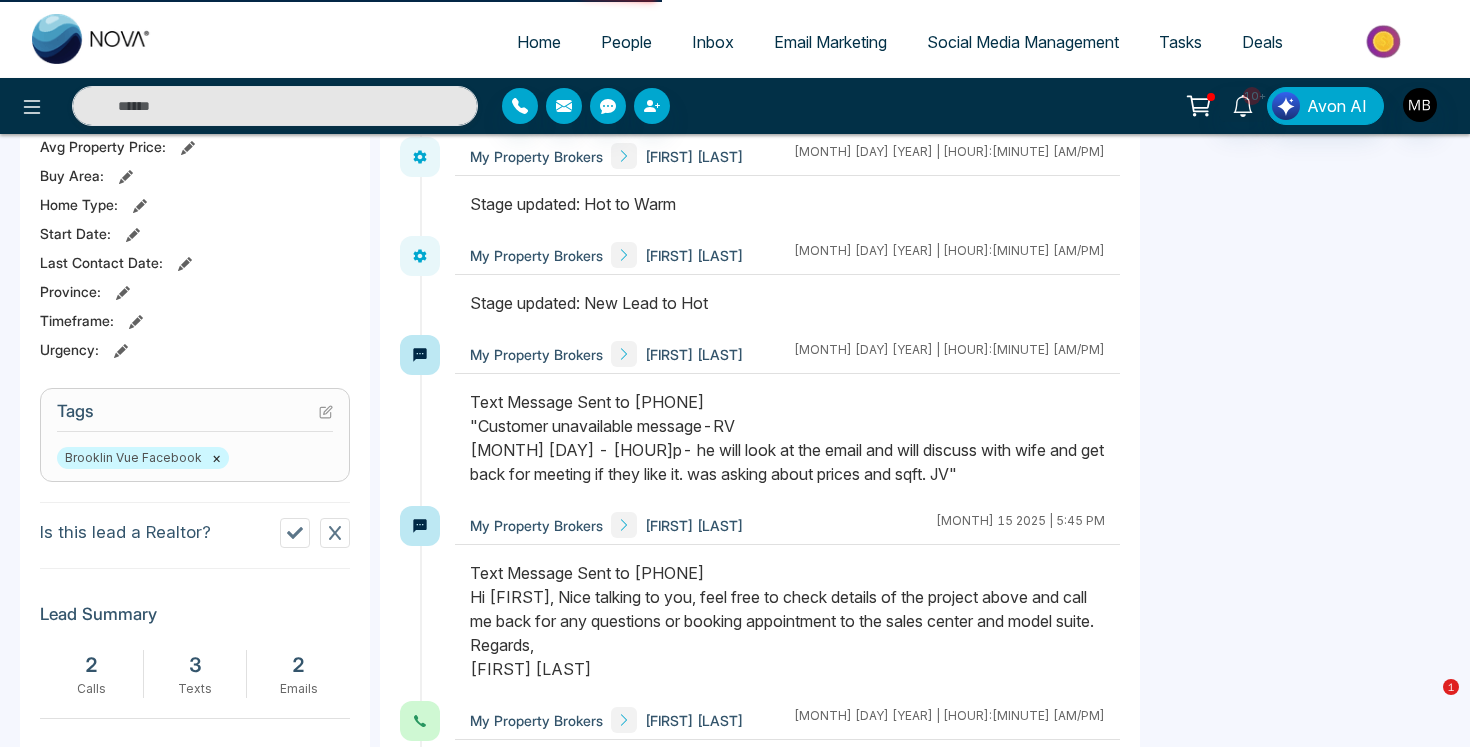 type on "**********" 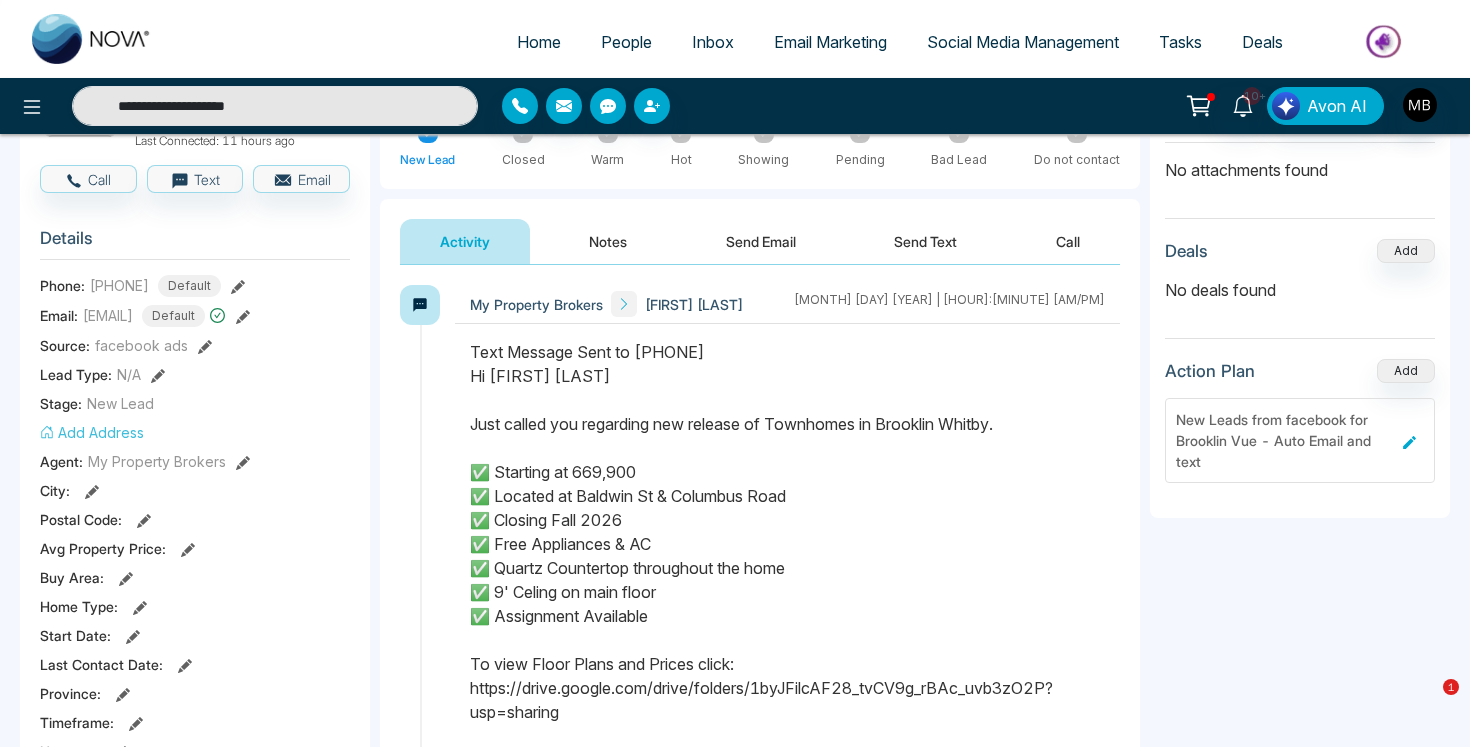 scroll, scrollTop: 318, scrollLeft: 0, axis: vertical 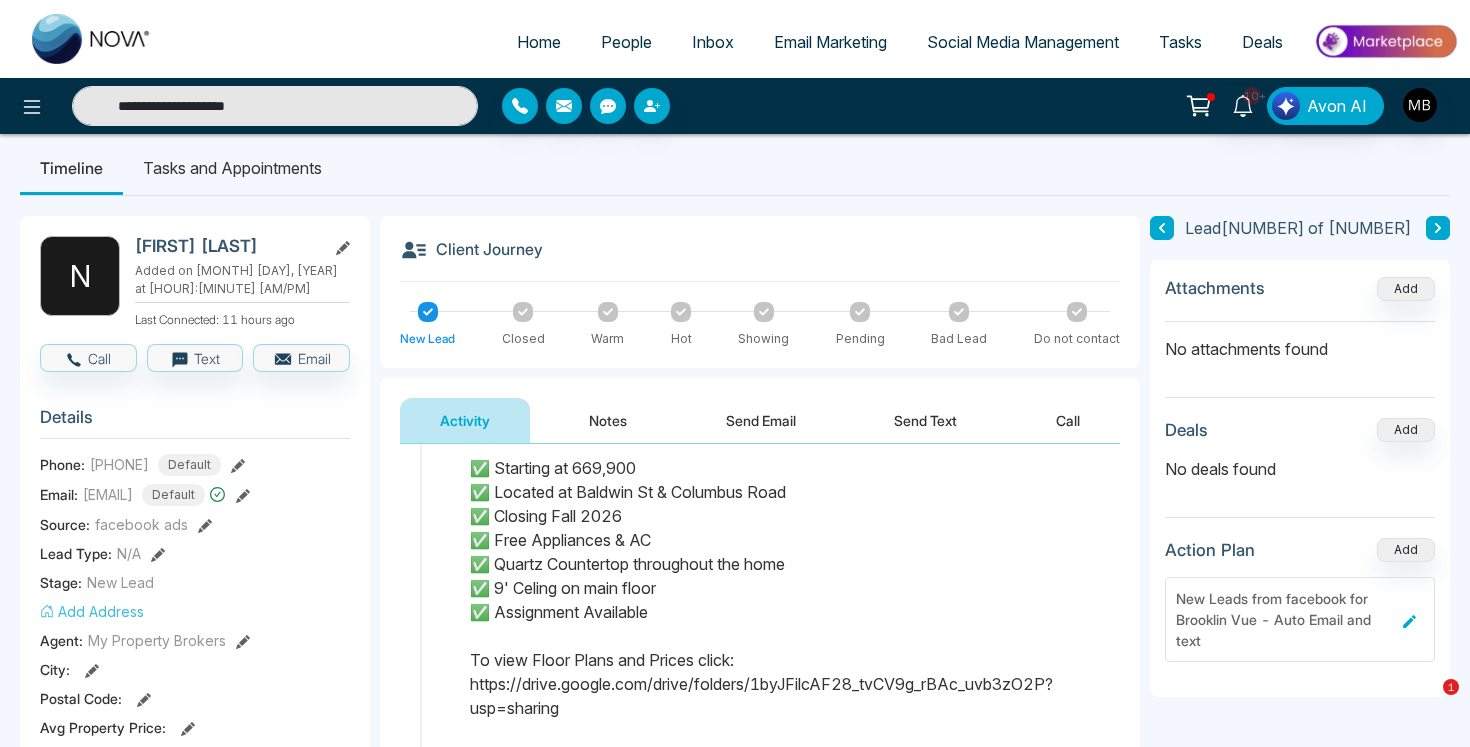 click on "**********" at bounding box center (275, 106) 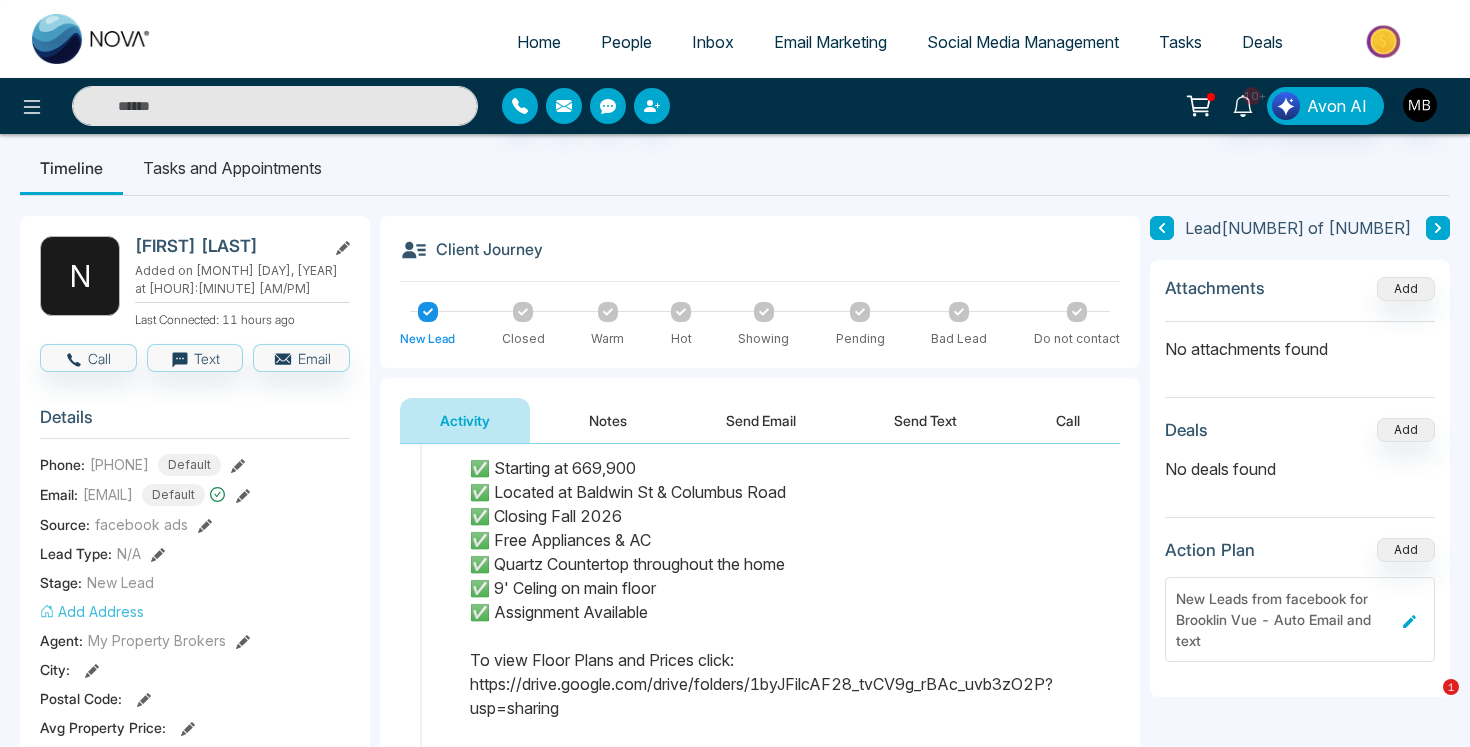 paste on "**********" 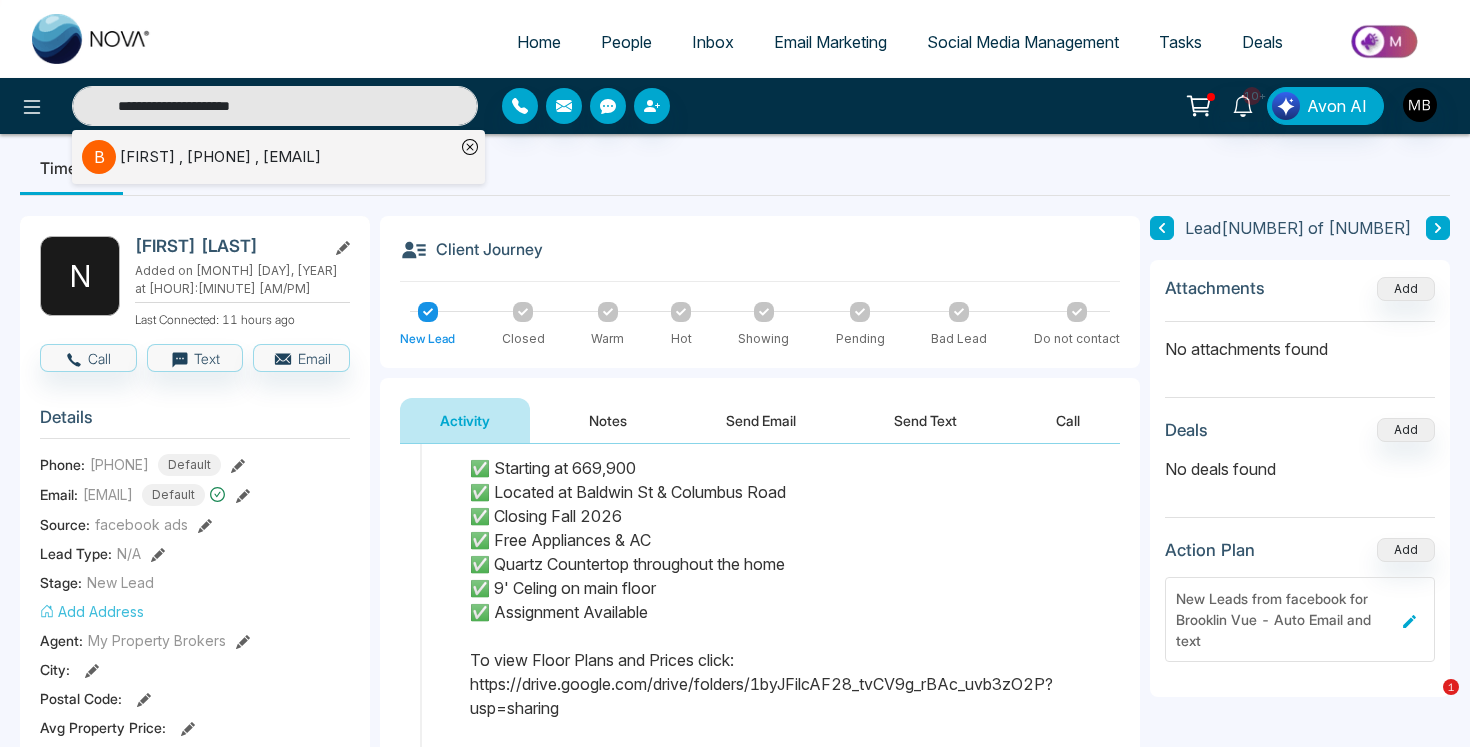 type on "**********" 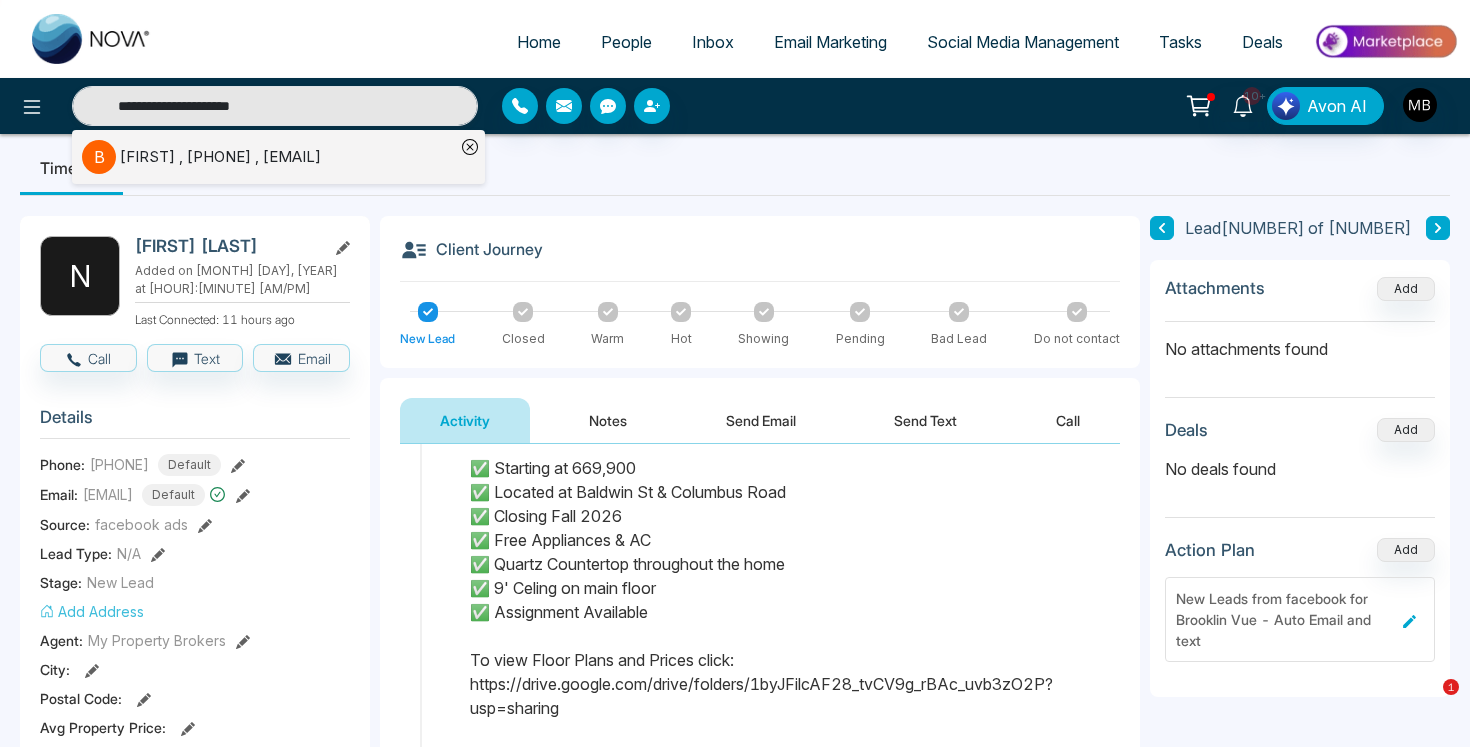click on "[FIRST] [LAST]   , [PHONE]   , [EMAIL]" at bounding box center [220, 157] 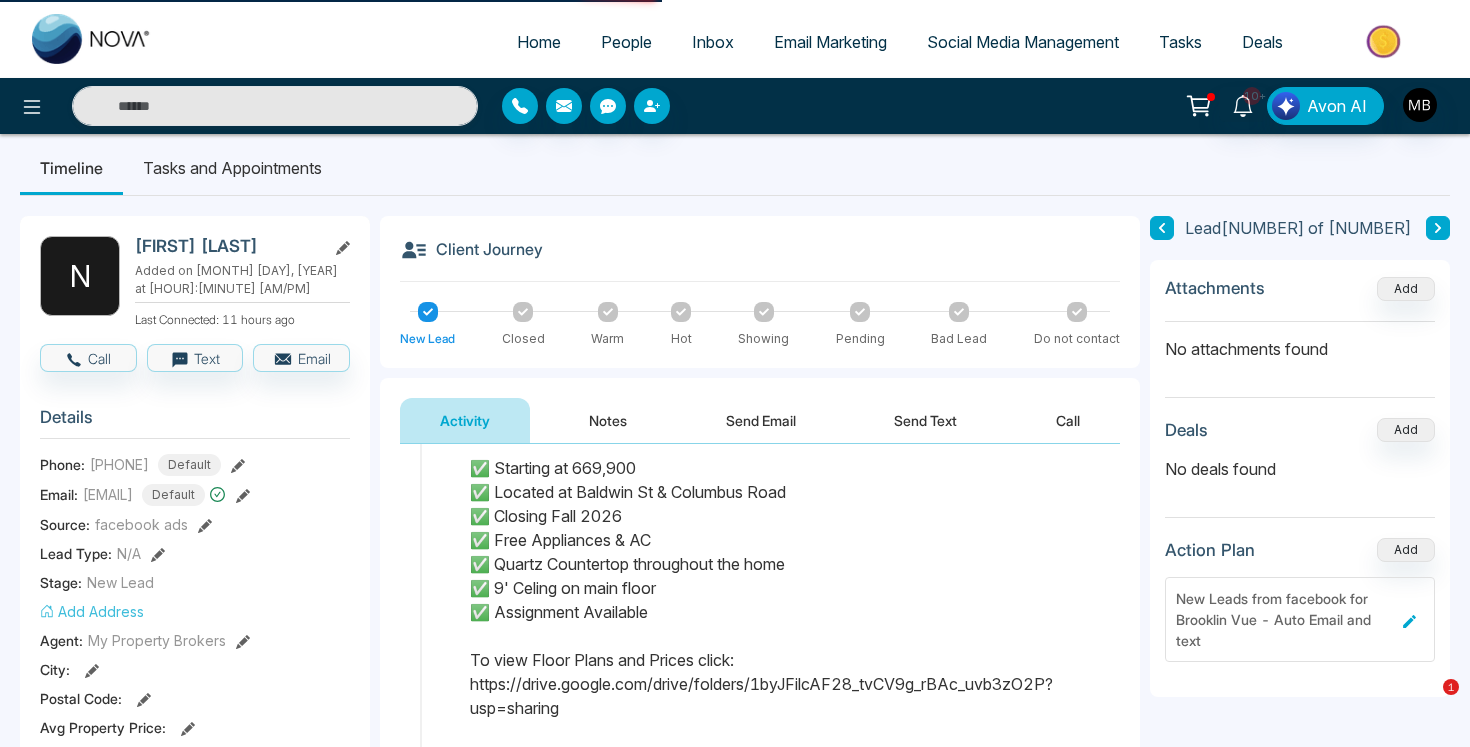 type on "**********" 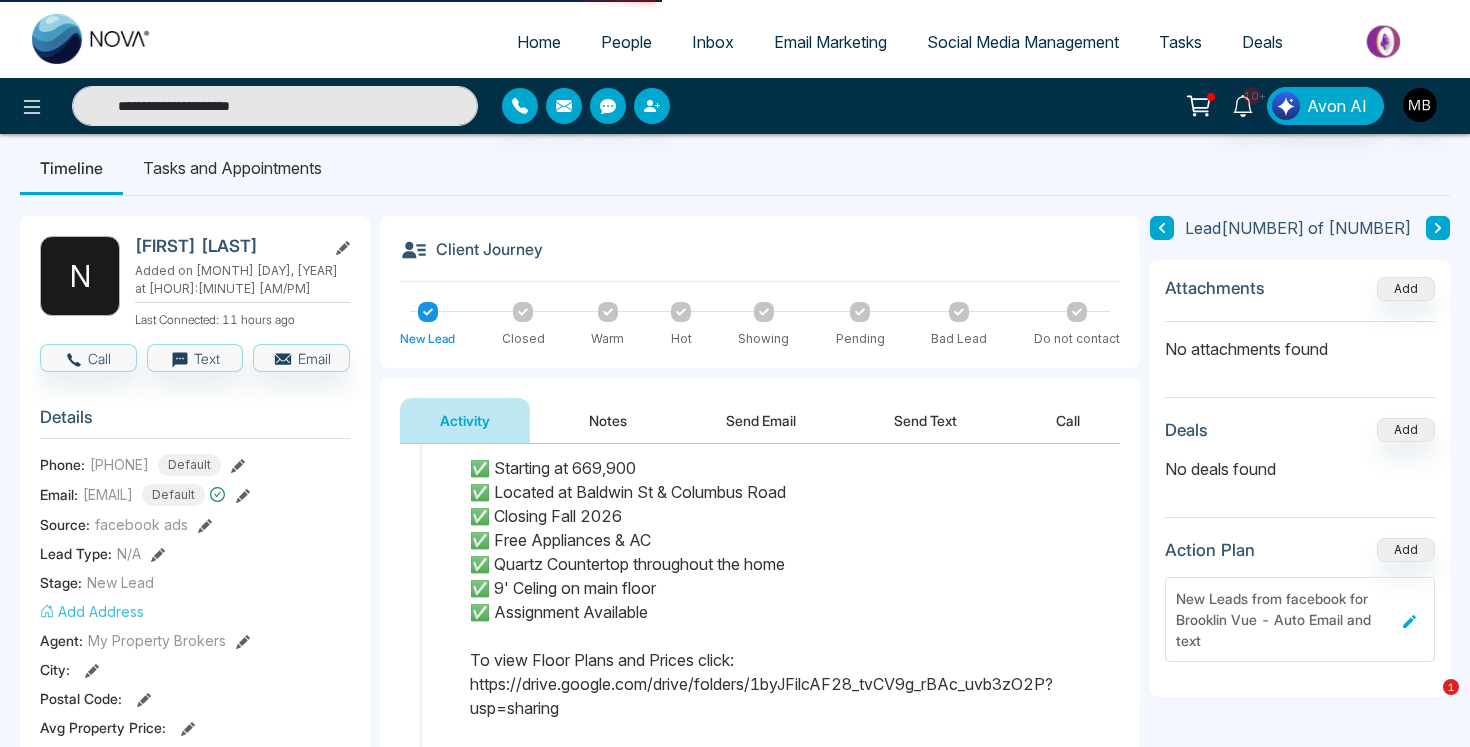 scroll, scrollTop: 0, scrollLeft: 0, axis: both 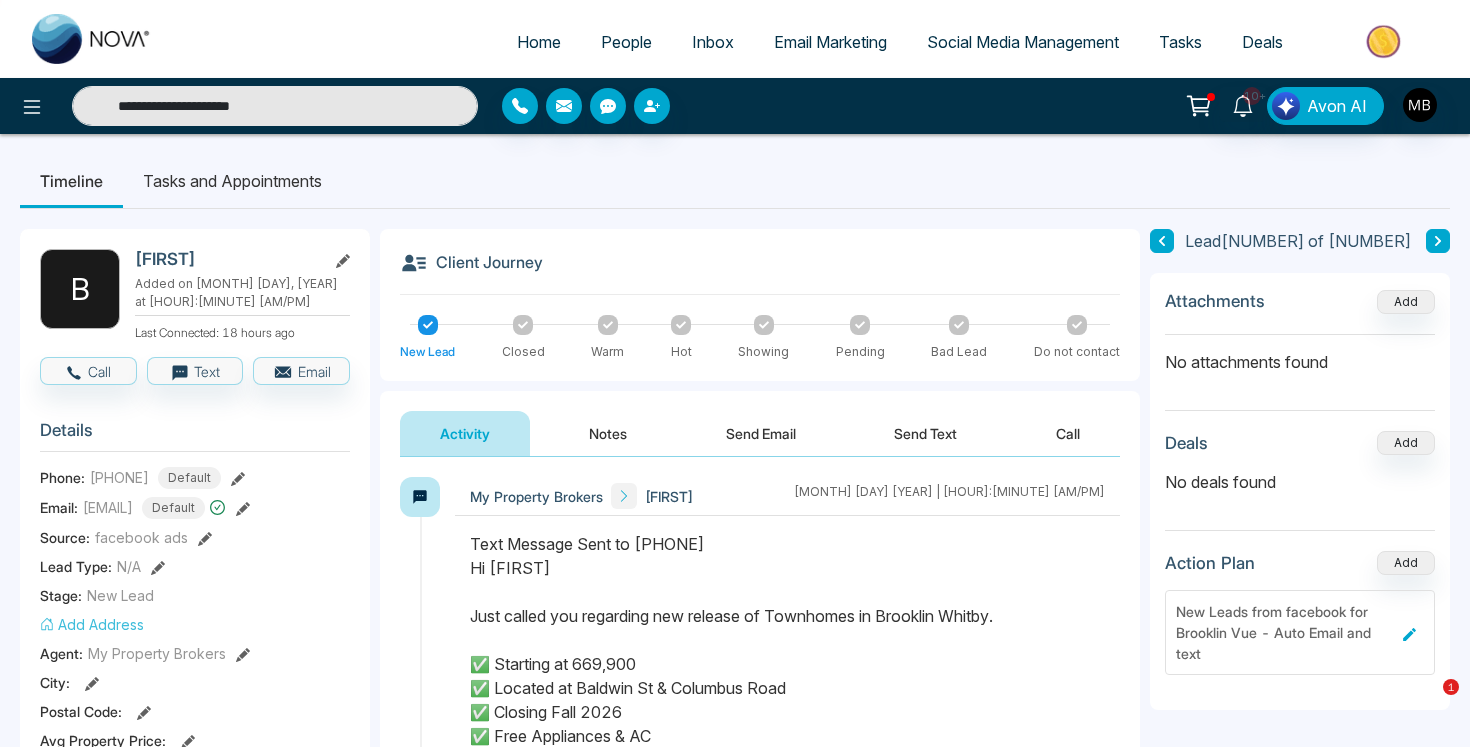 click on "**********" at bounding box center [275, 106] 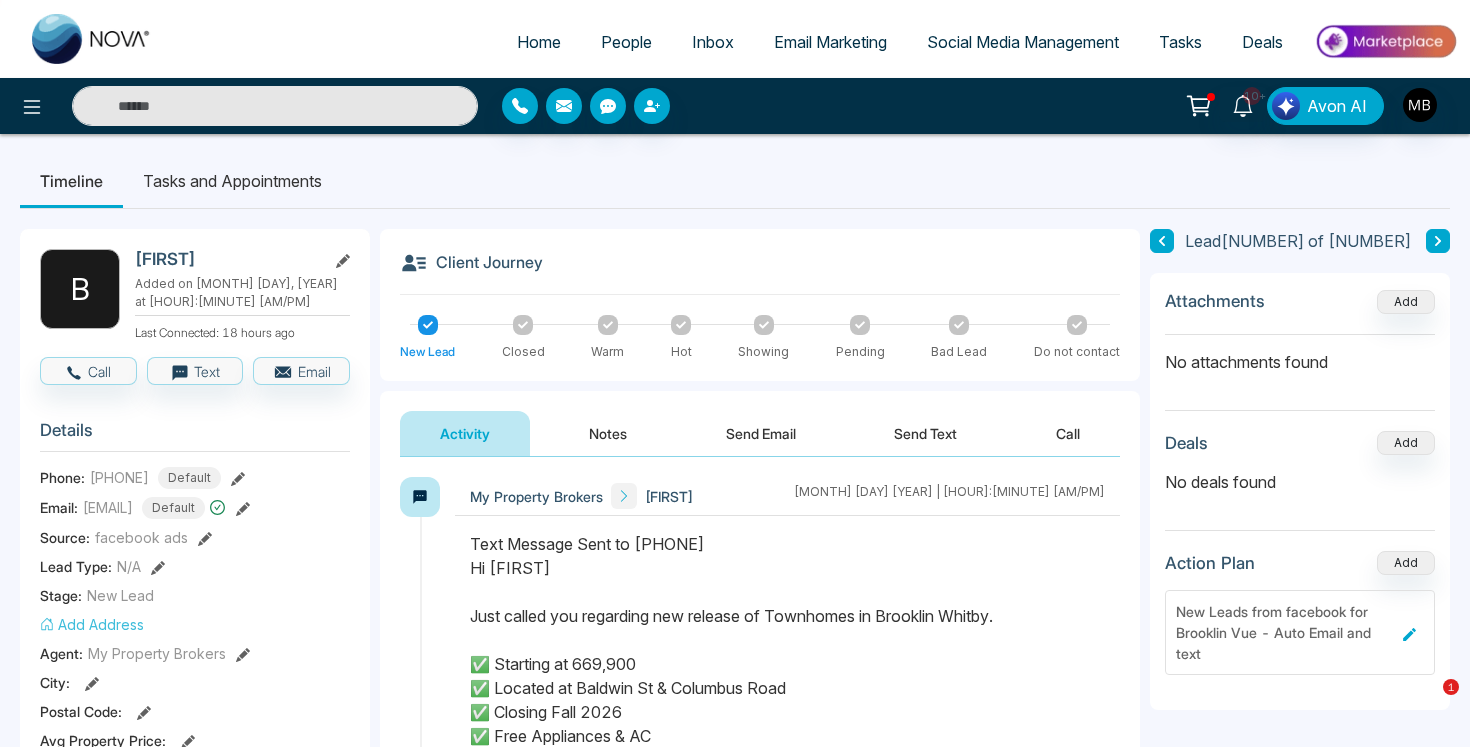 drag, startPoint x: 307, startPoint y: 110, endPoint x: 83, endPoint y: 79, distance: 226.13492 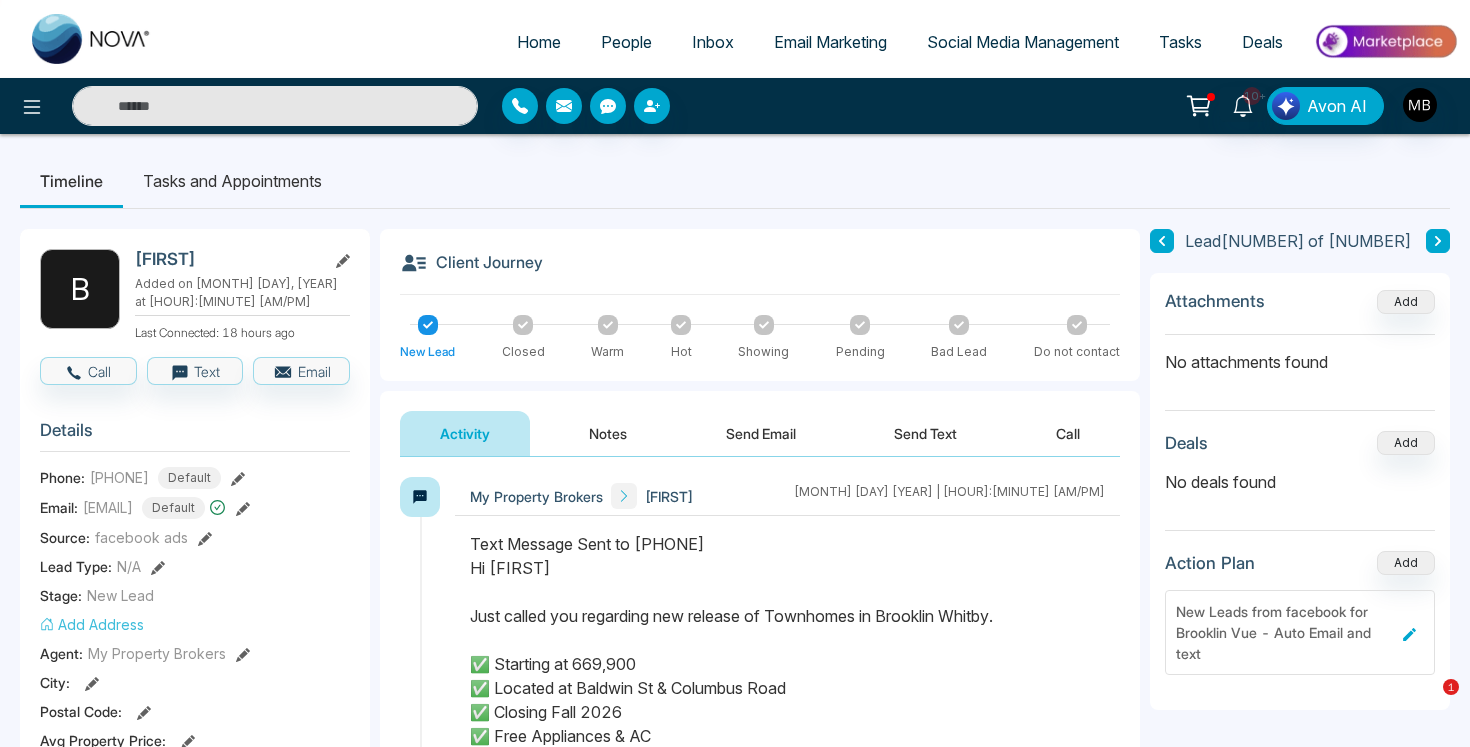 click on "10+ Notifications (30) Mark all as Read M P New Text From [FIRST]  [MONTH], [YEAR], [HOUR]:[MINUTE] [AM/PM] M P New Text From [FIRST] [LAST]  [MONTH], [YEAR], [HOUR]:[MINUTE] [AM/PM] M P Incoming Call Lead Name: [FIRST]  [MONTH], [YEAR], [HOUR]:[MINUTE] [PM] M P New Text From [FIRST] [LAST]  [MONTH], [YEAR], [HOUR]:[MINUTE] [PM] M P Incoming Call Lead Name: [FIRST] [LAST]  [MONTH], [YEAR], [HOUR]:[MINUTE] [PM] M P Incoming Call Lead Name: [FIRST]  [MONTH], [YEAR], [HOUR]:[MINUTE] [PM] M P New Text From [FIRST] [LAST]  [MONTH], [YEAR], [HOUR]:[MINUTE] [PM] M P New Text From [FIRST]  [MONTH], [YEAR], [HOUR]:[MINUTE] [AM/PM] M P Incoming Call Lead Name: [FIRST] [LAST]  [MONTH], [YEAR], [HOUR]:[MINUTE] [PM] M P Incoming Call Lead Name: [FIRST] [LAST]  [MONTH], [YEAR], [HOUR]:[MINUTE] [AM/PM] M P New Text From [FIRST] [LAST]  [MONTH], [YEAR], [HOUR]:[MINUTE] [AM/PM] M P New Text From [FIRST] [LAST] [MONTH] [DAY], [YEAR], [HOUR]:[MINUTE] [PM] M P New Text From [FIRST] [LAST] [MONTH] [DAY], [YEAR], [HOUR]:[MINUTE] [PM] M P New Text From [FIRST] [LAST] [MONTH] [DAY], [YEAR], [HOUR]:[MINUTE] [PM] M P Incoming Call Lead Name: [FIRST] [LAST]  [MONTH], [YEAR], [HOUR]:[MINUTE] [PM] M P New Text From [FIRST] [LAST]  [MONTH], [YEAR], [HOUR]:[MINUTE] [PM] M P Incoming Call Lead Name: [FIRST]  [MONTH], [YEAR], [HOUR]:[MINUTE] [AM/PM] M" at bounding box center [735, 106] 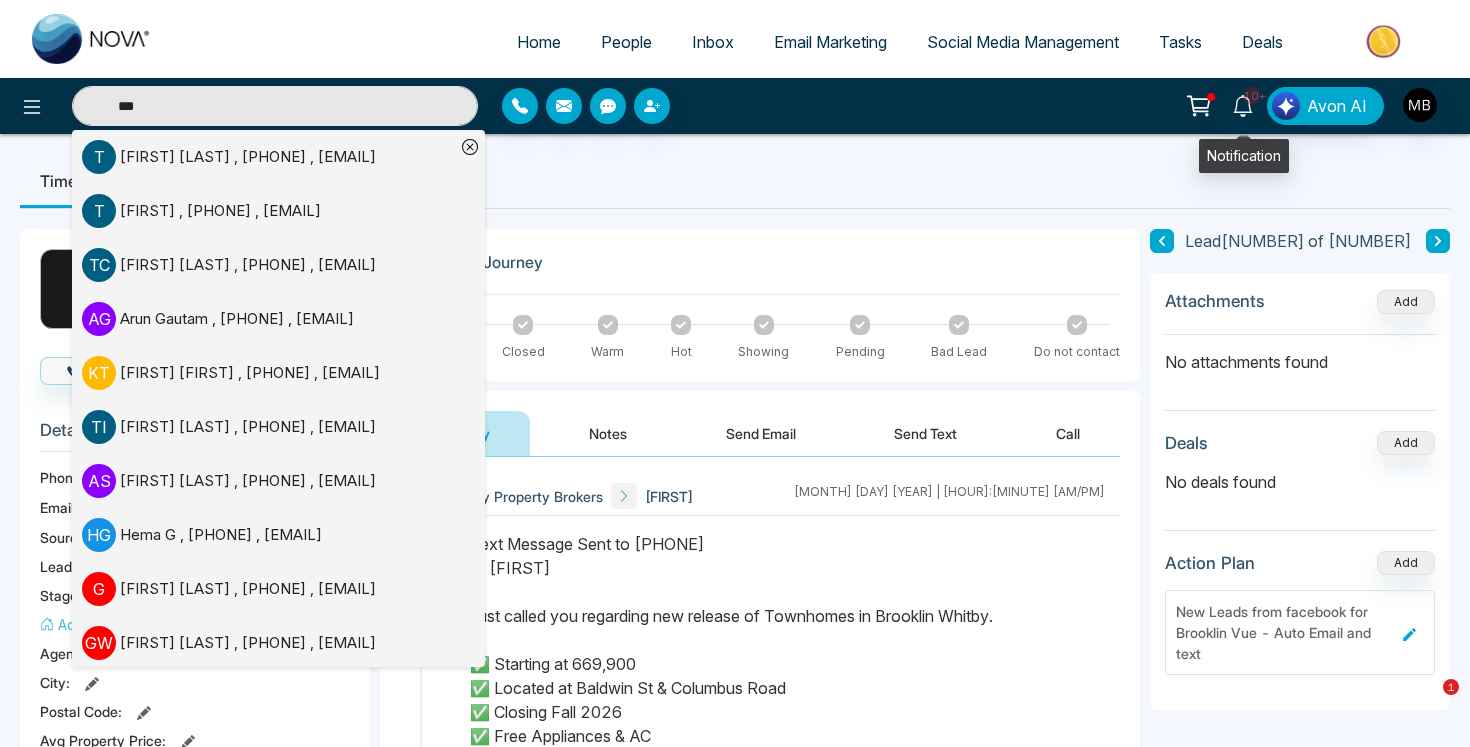 type on "***" 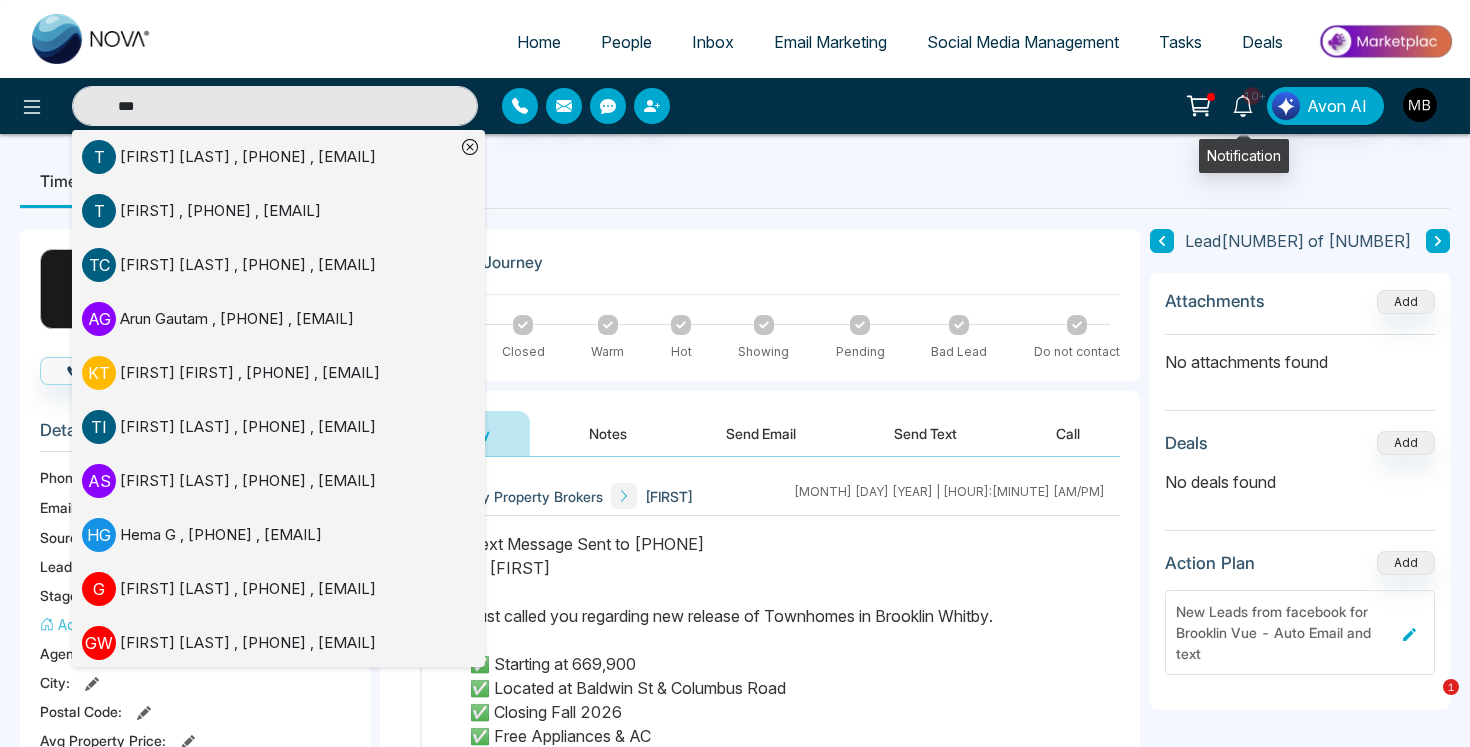 click on "10+" at bounding box center (1252, 96) 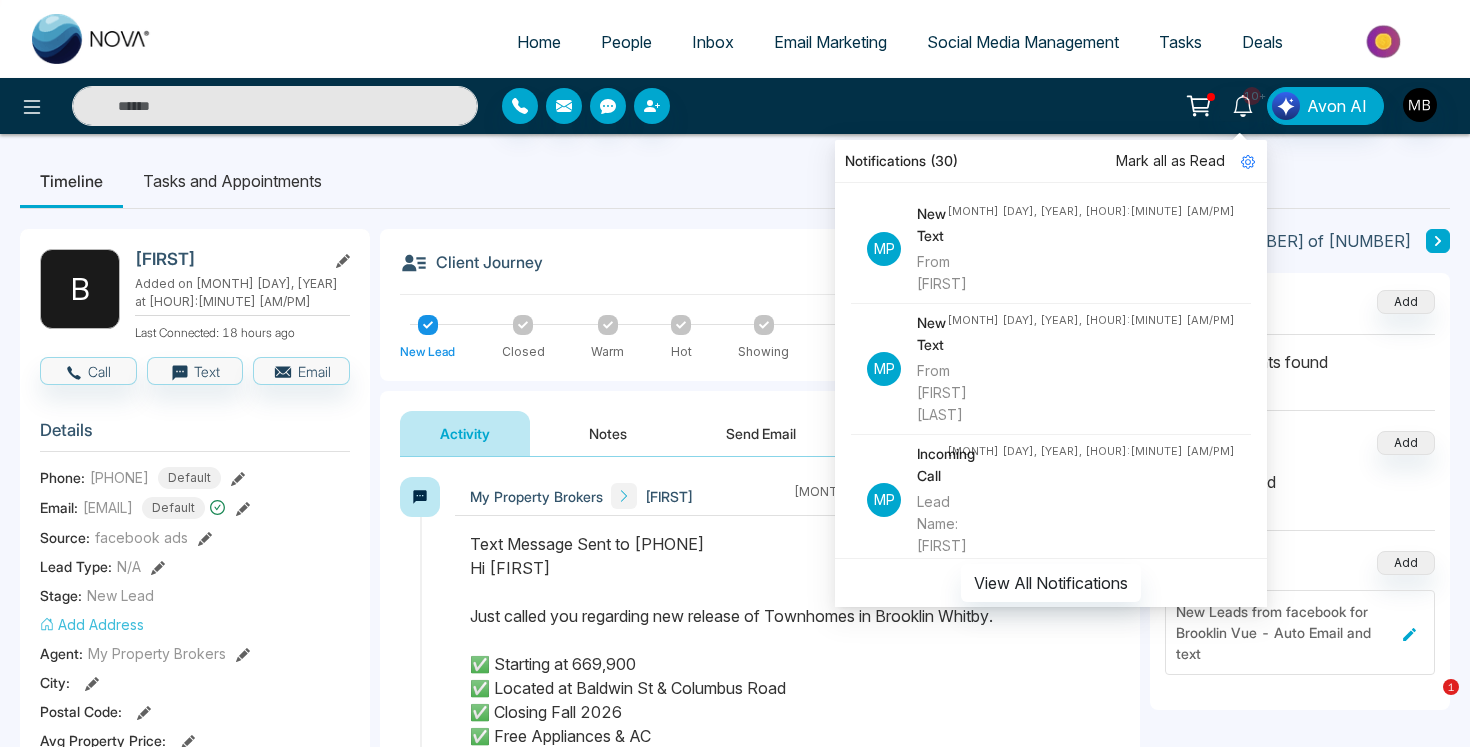 click at bounding box center (275, 106) 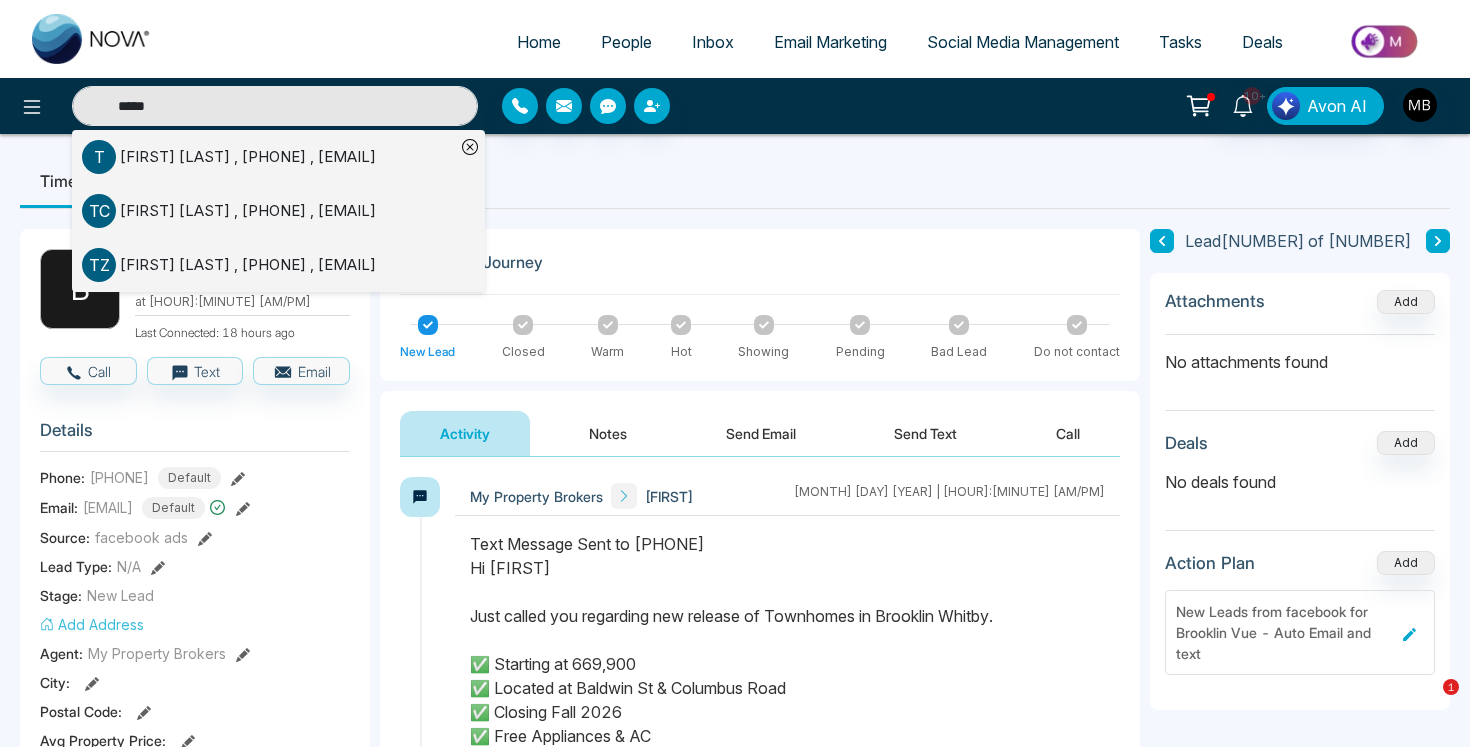 type on "*****" 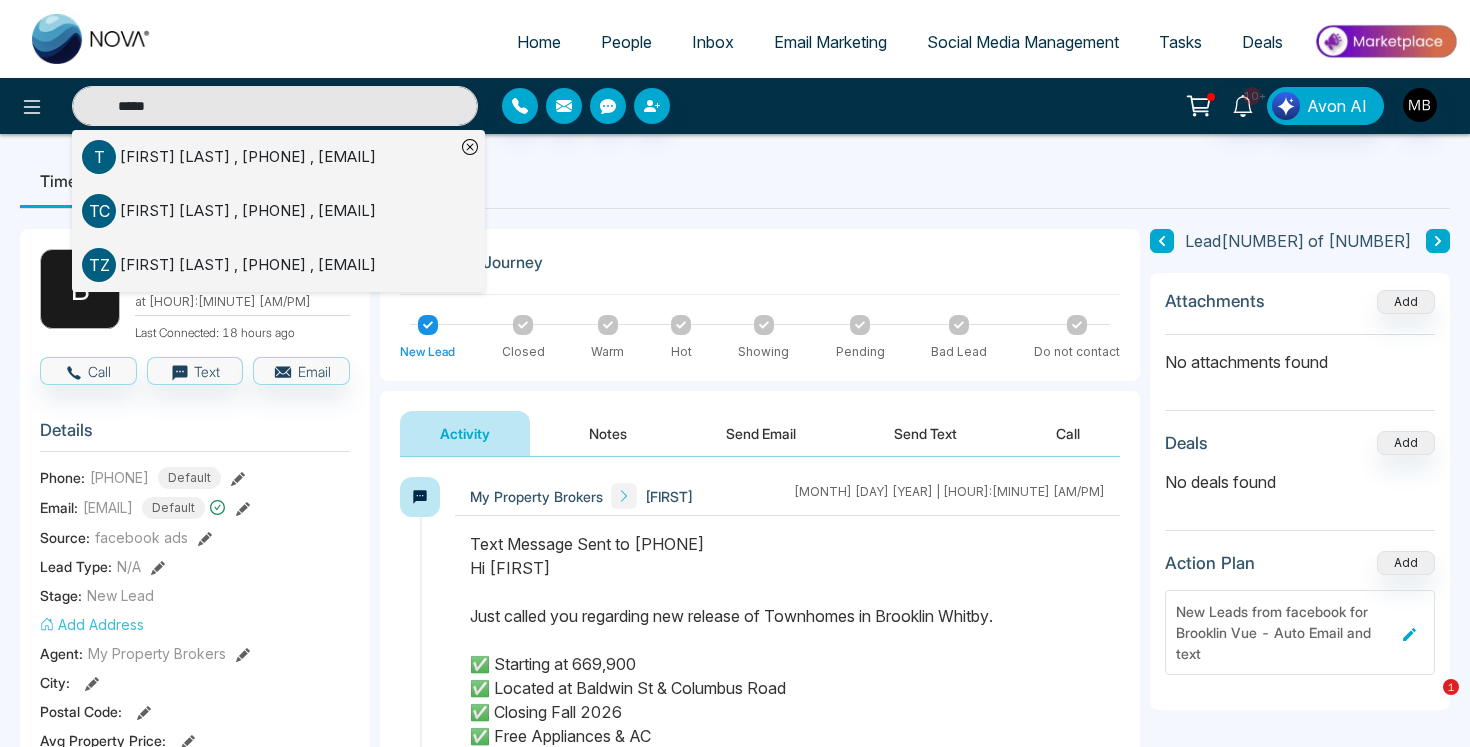 drag, startPoint x: 264, startPoint y: 109, endPoint x: 255, endPoint y: 181, distance: 72.56032 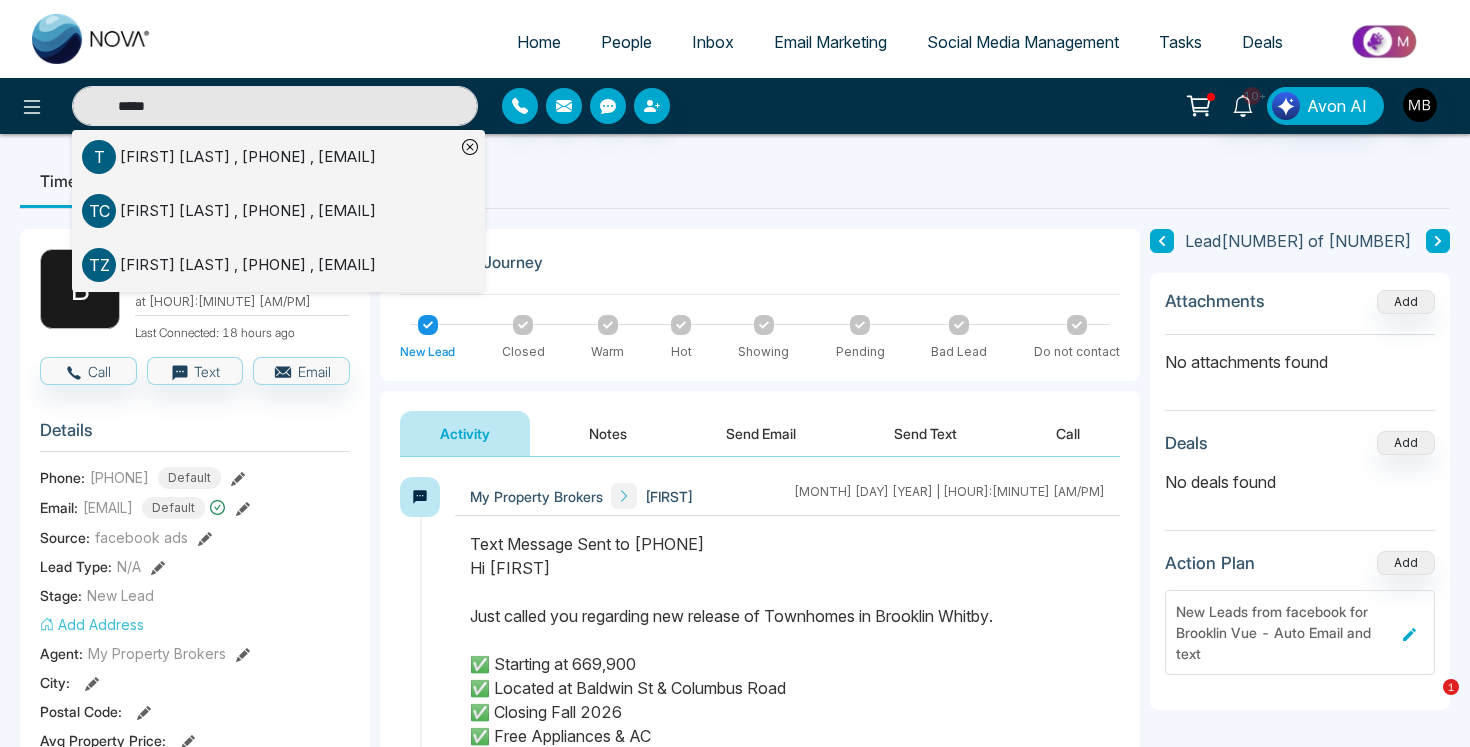 click on "Tasks and Appointments" at bounding box center [232, 181] 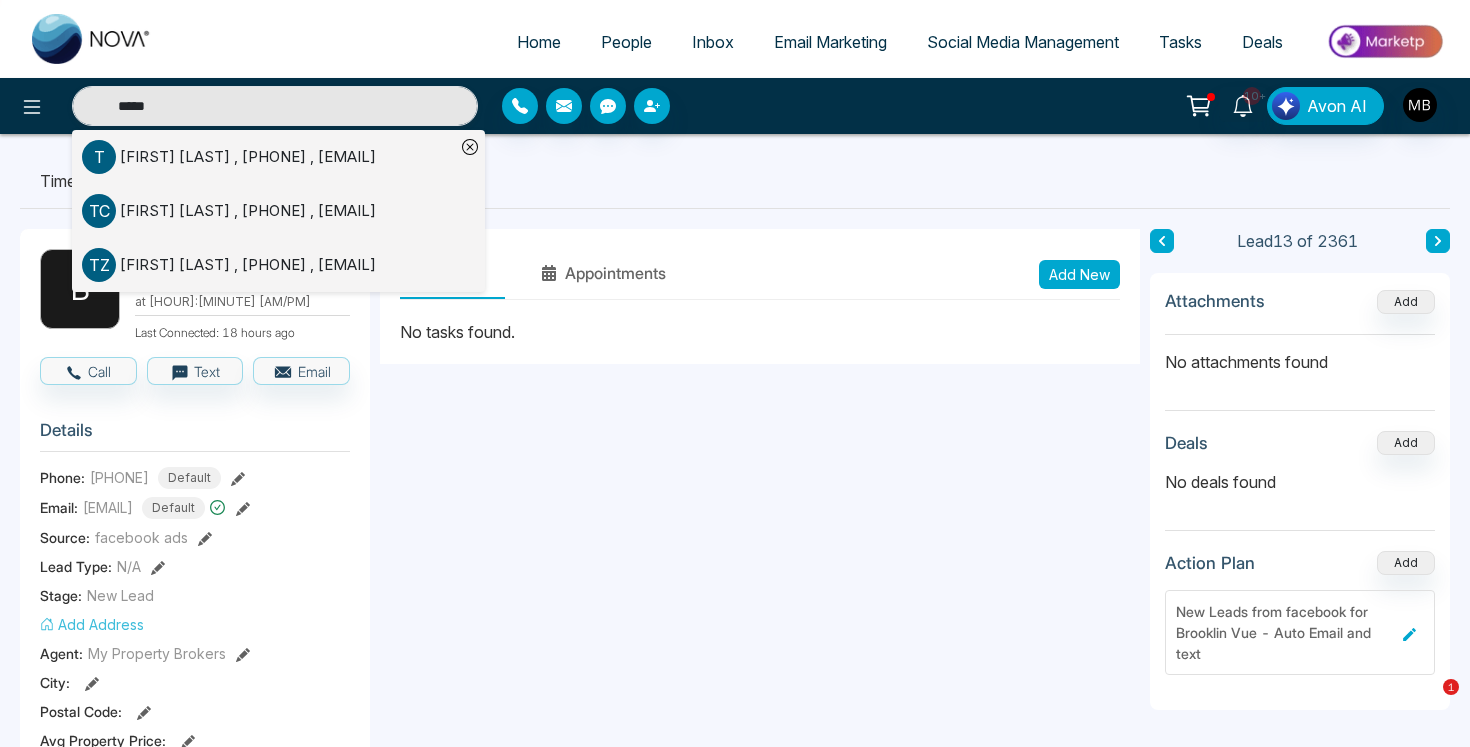 click on "[FIRST] [LAST]     , [PHONE]   , [EMAIL]" at bounding box center (248, 157) 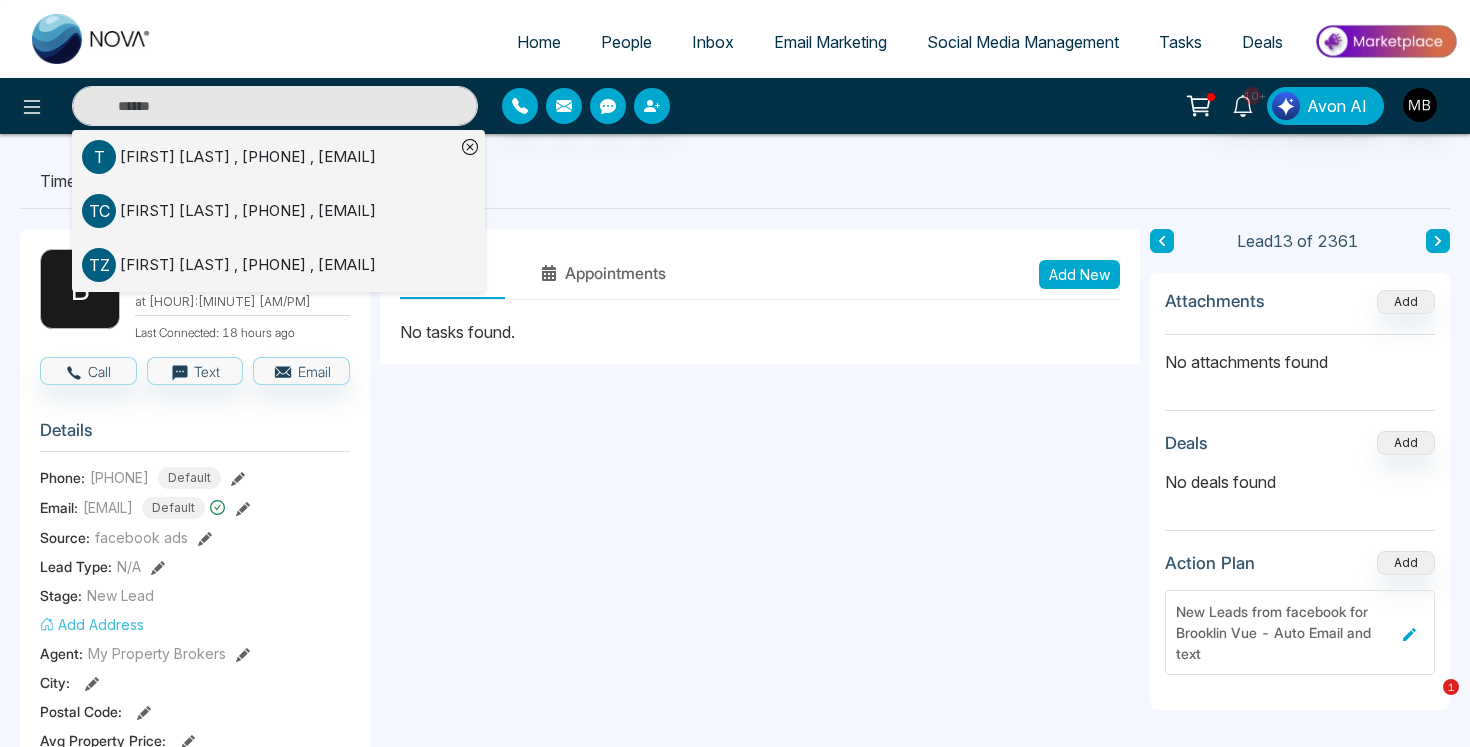 type on "*****" 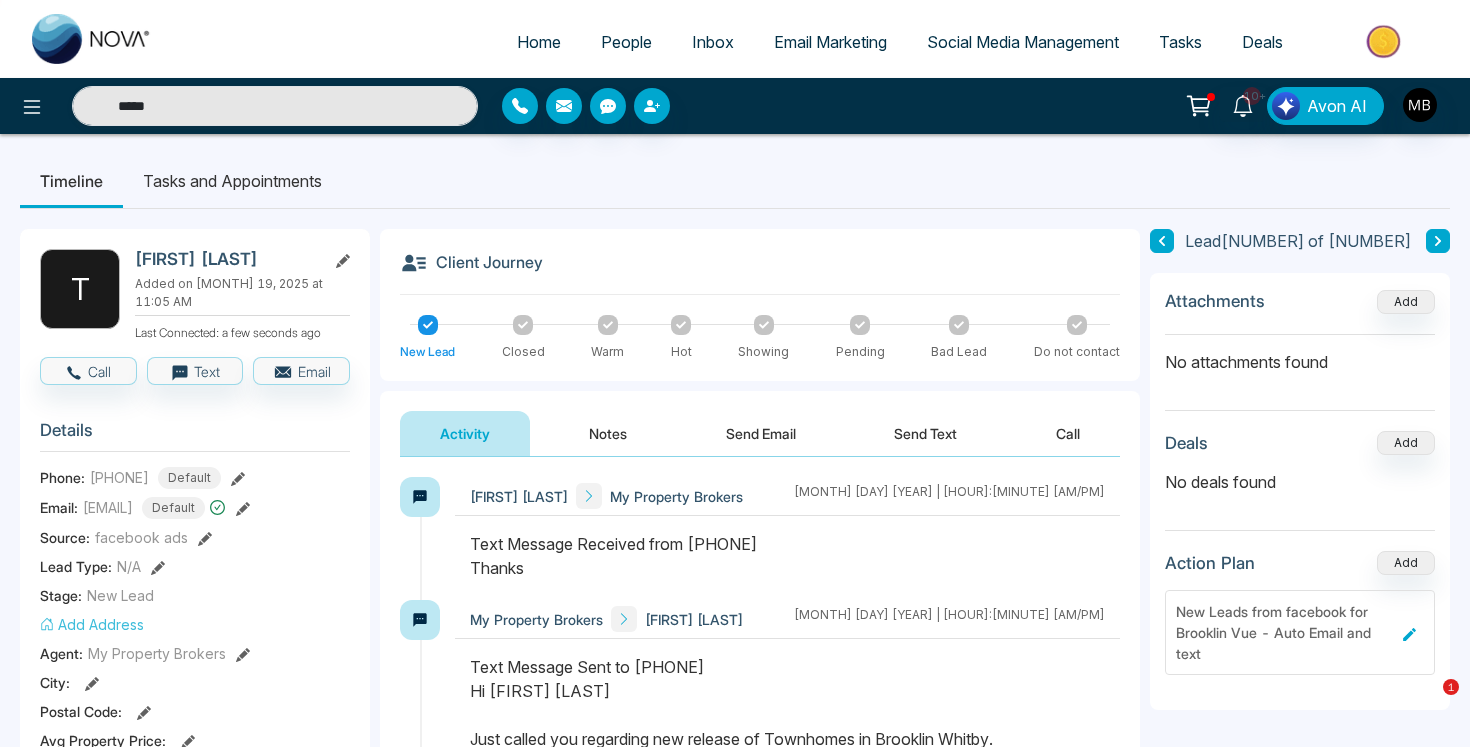 scroll, scrollTop: 0, scrollLeft: 0, axis: both 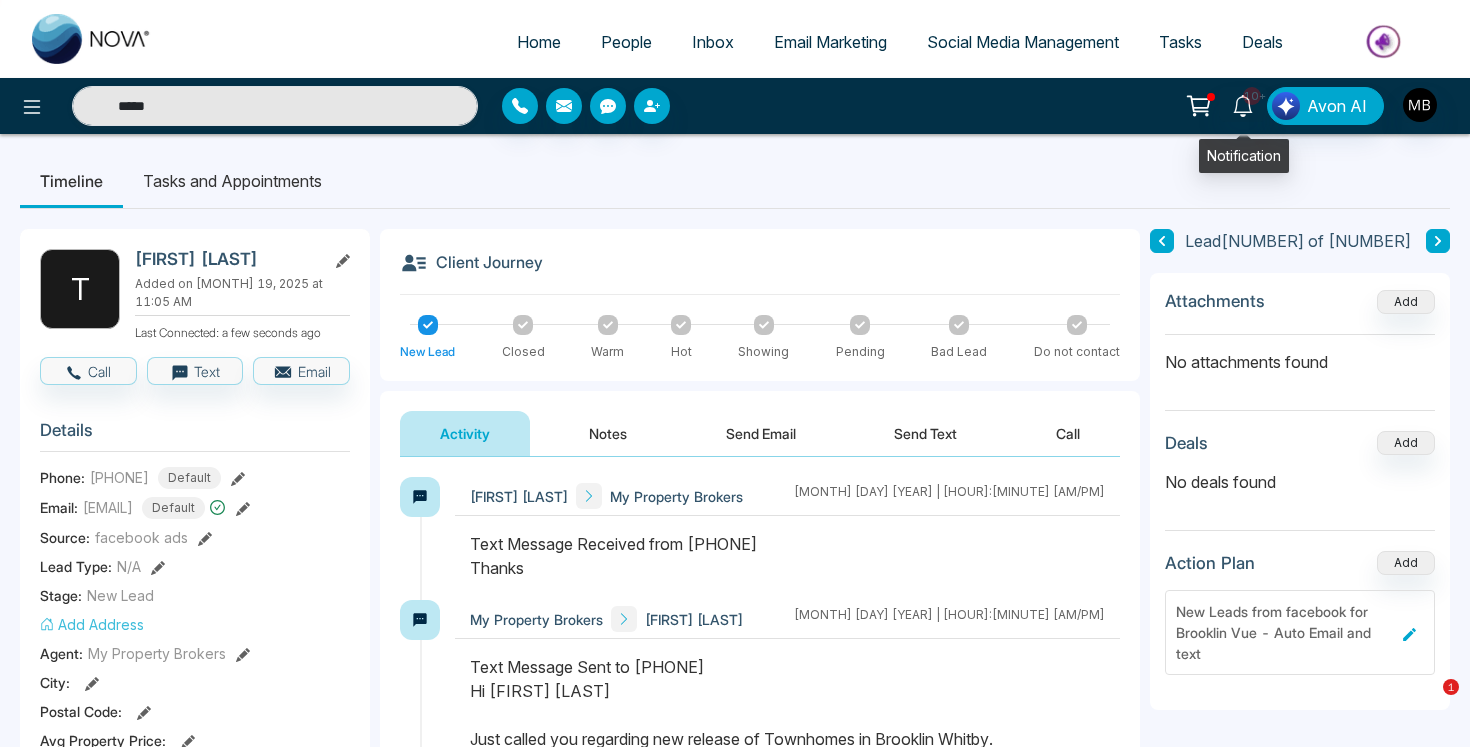click on "10+" at bounding box center (1252, 96) 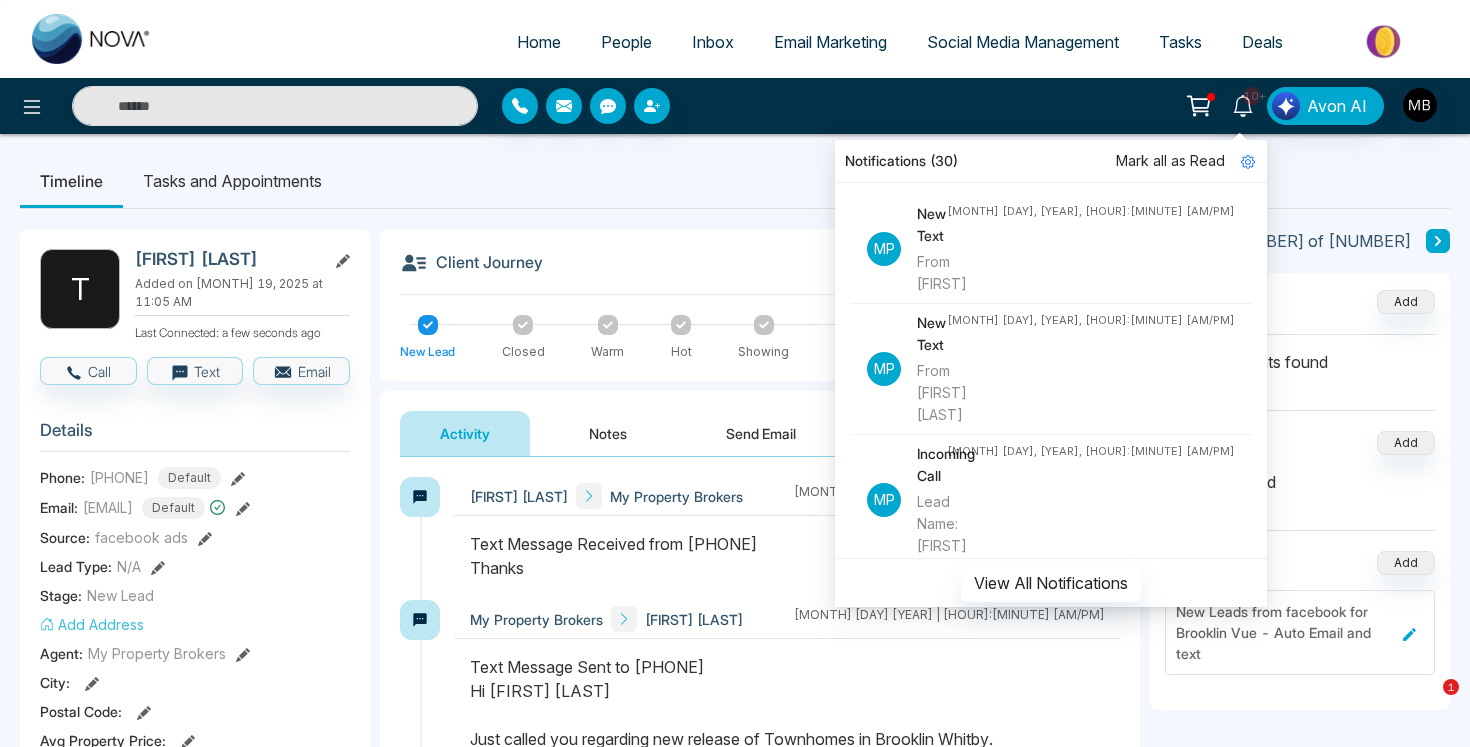 click on "From [FIRST]" at bounding box center [932, 273] 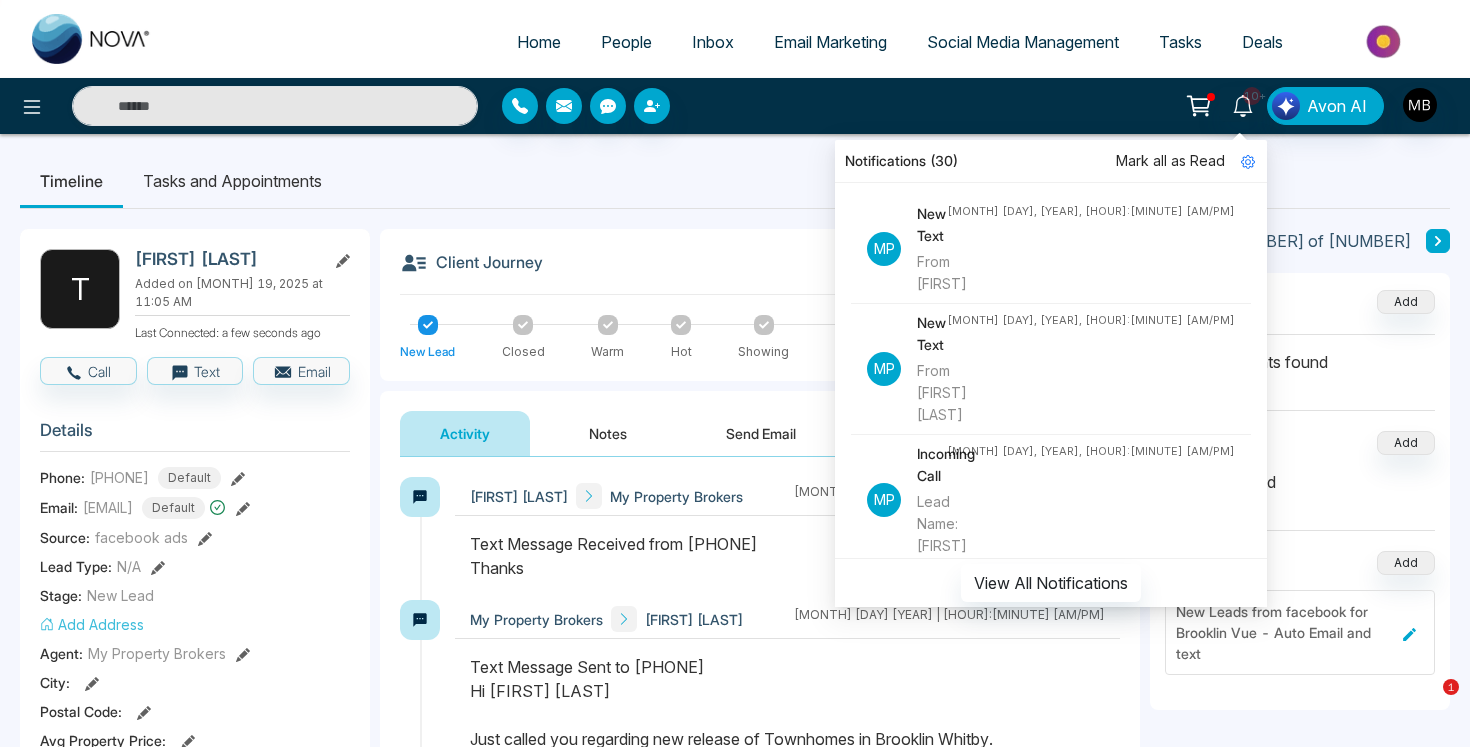 type on "*****" 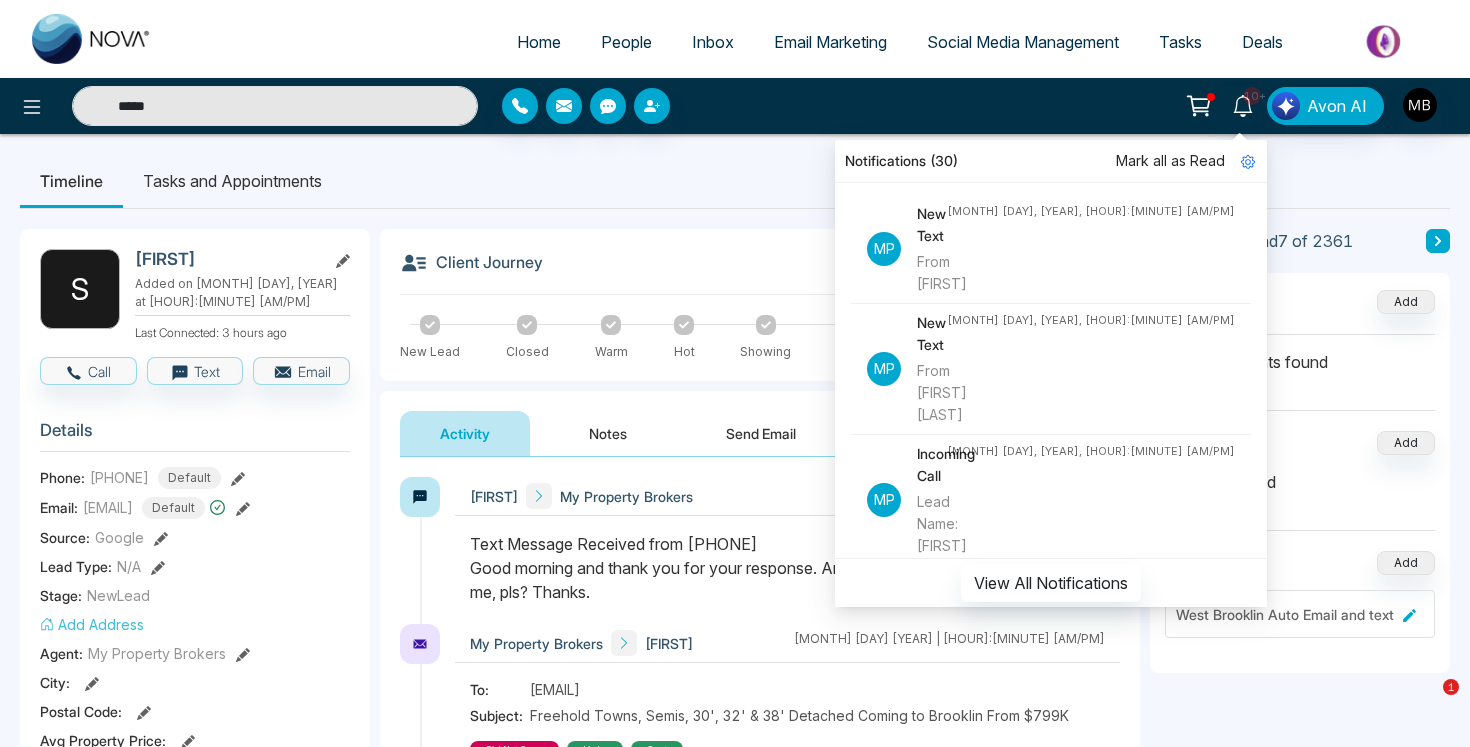 click at bounding box center [787, 578] 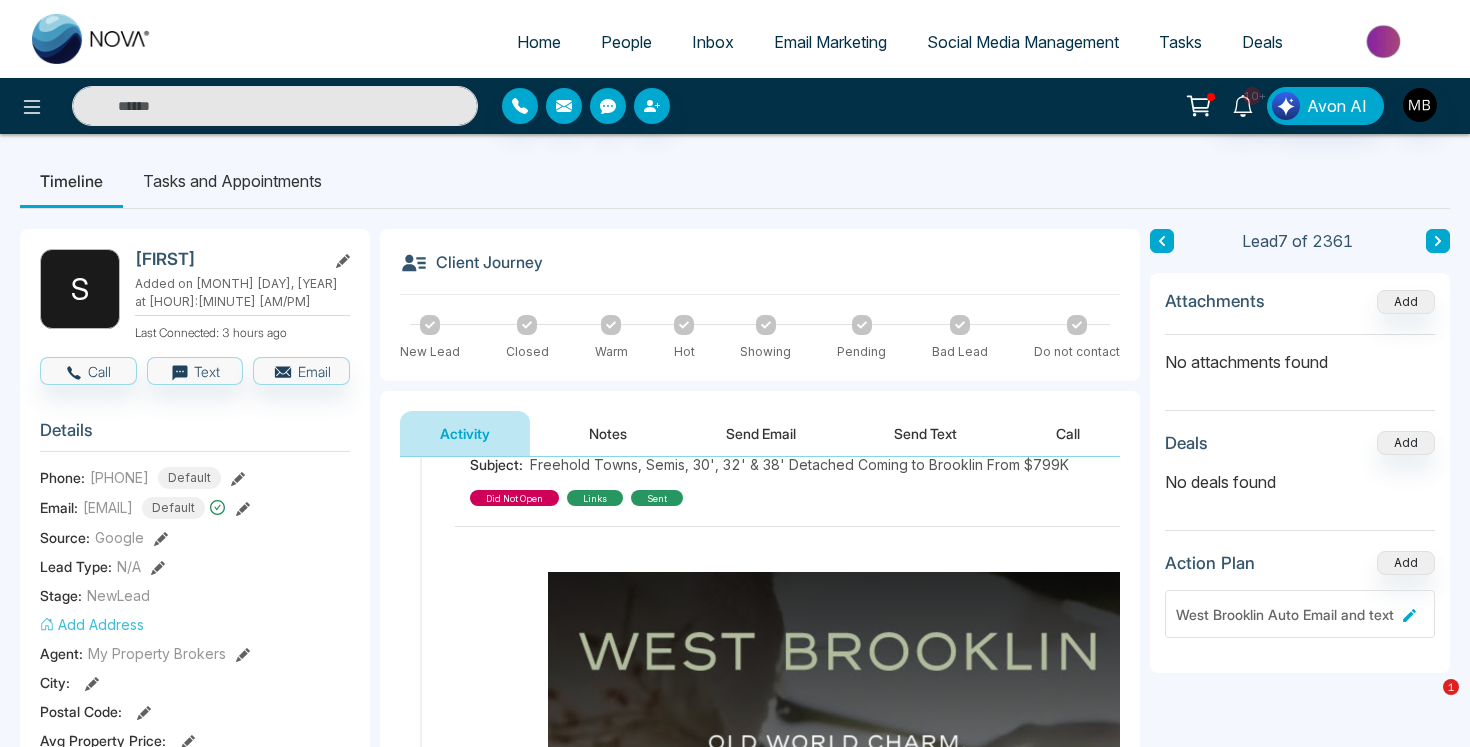 type on "*****" 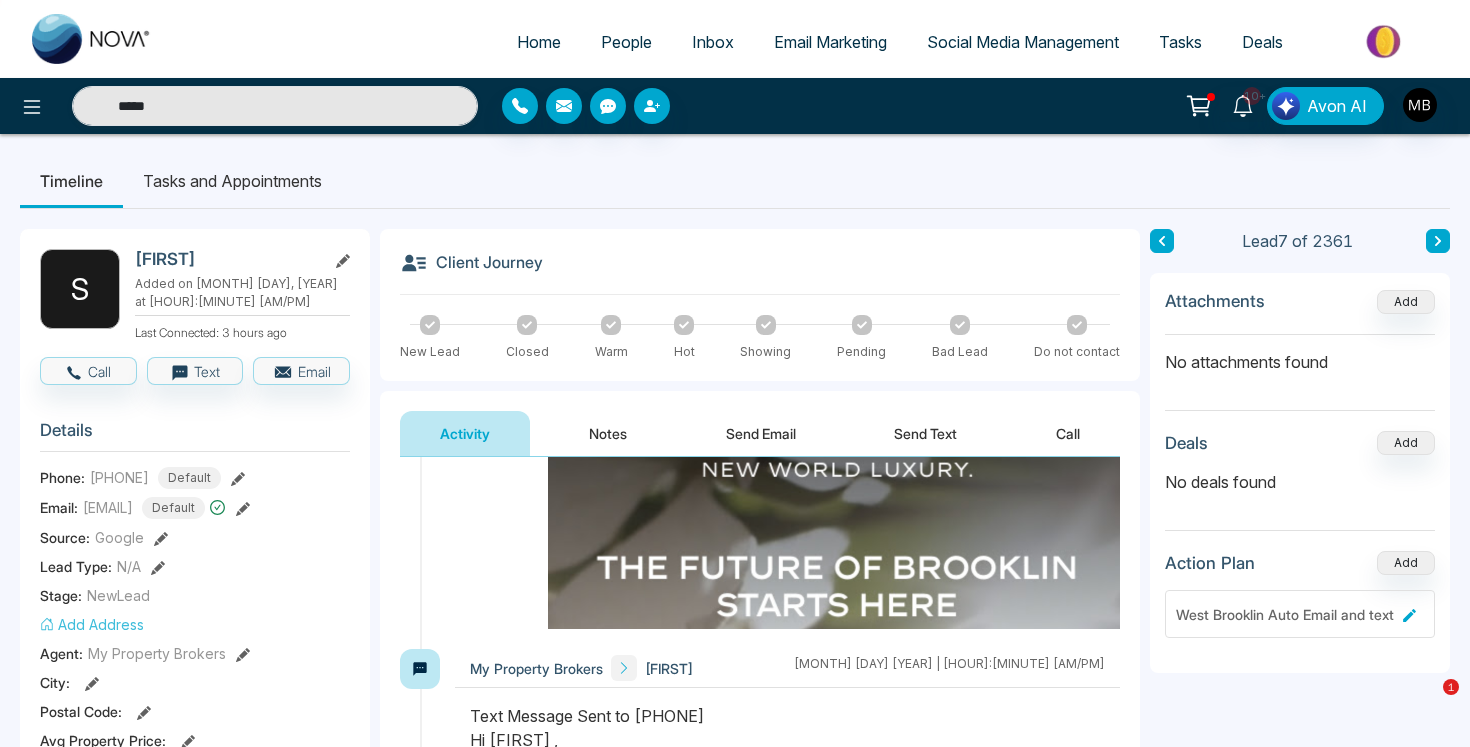 scroll, scrollTop: 550, scrollLeft: 0, axis: vertical 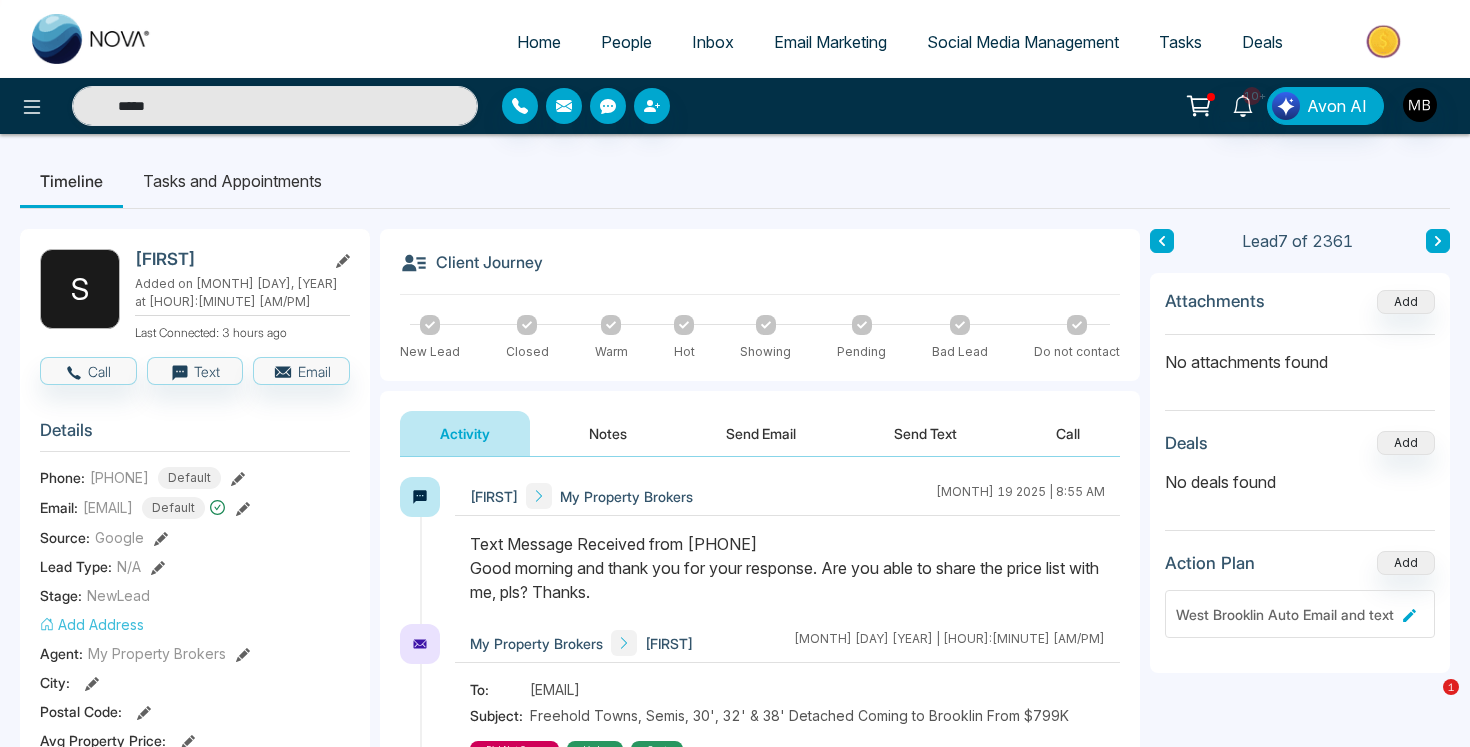 click on "Send Text" at bounding box center [925, 433] 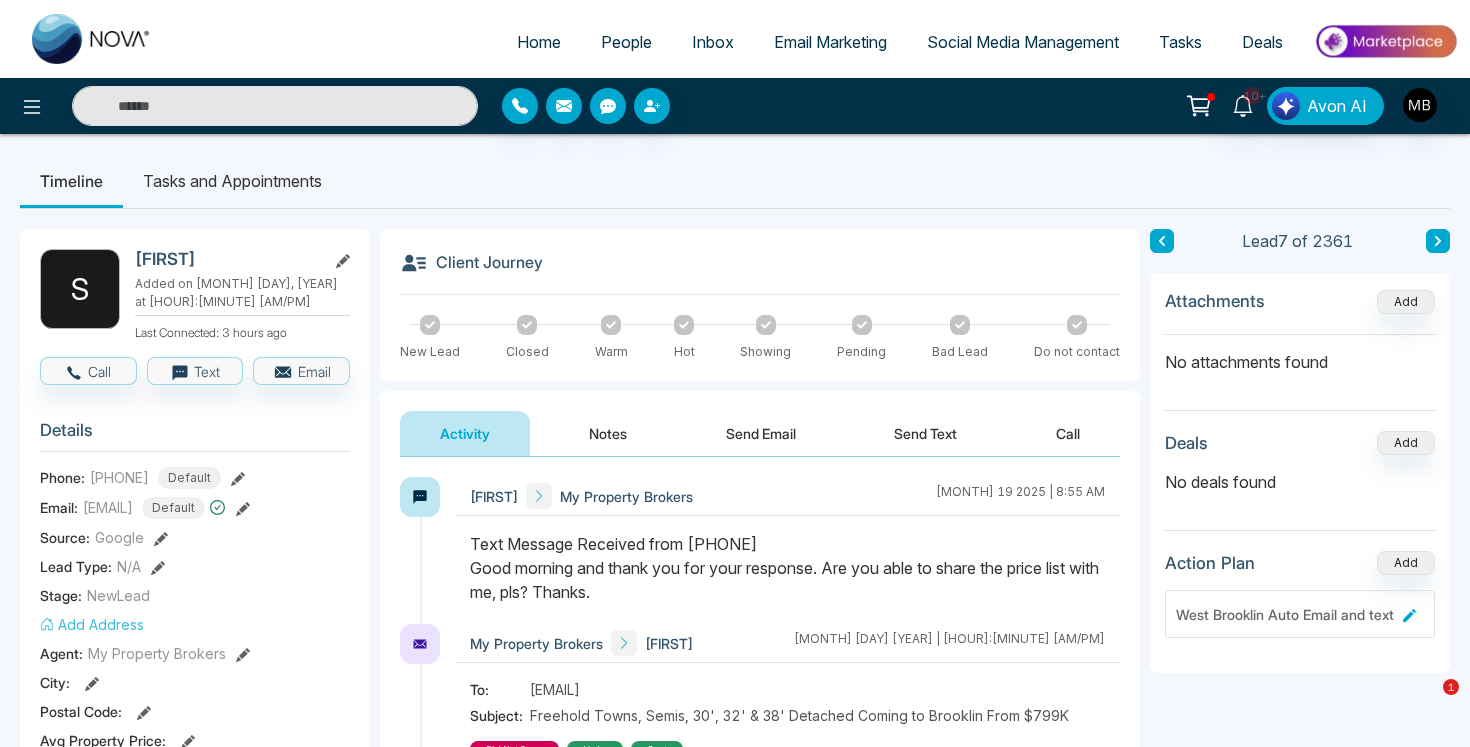 type on "*****" 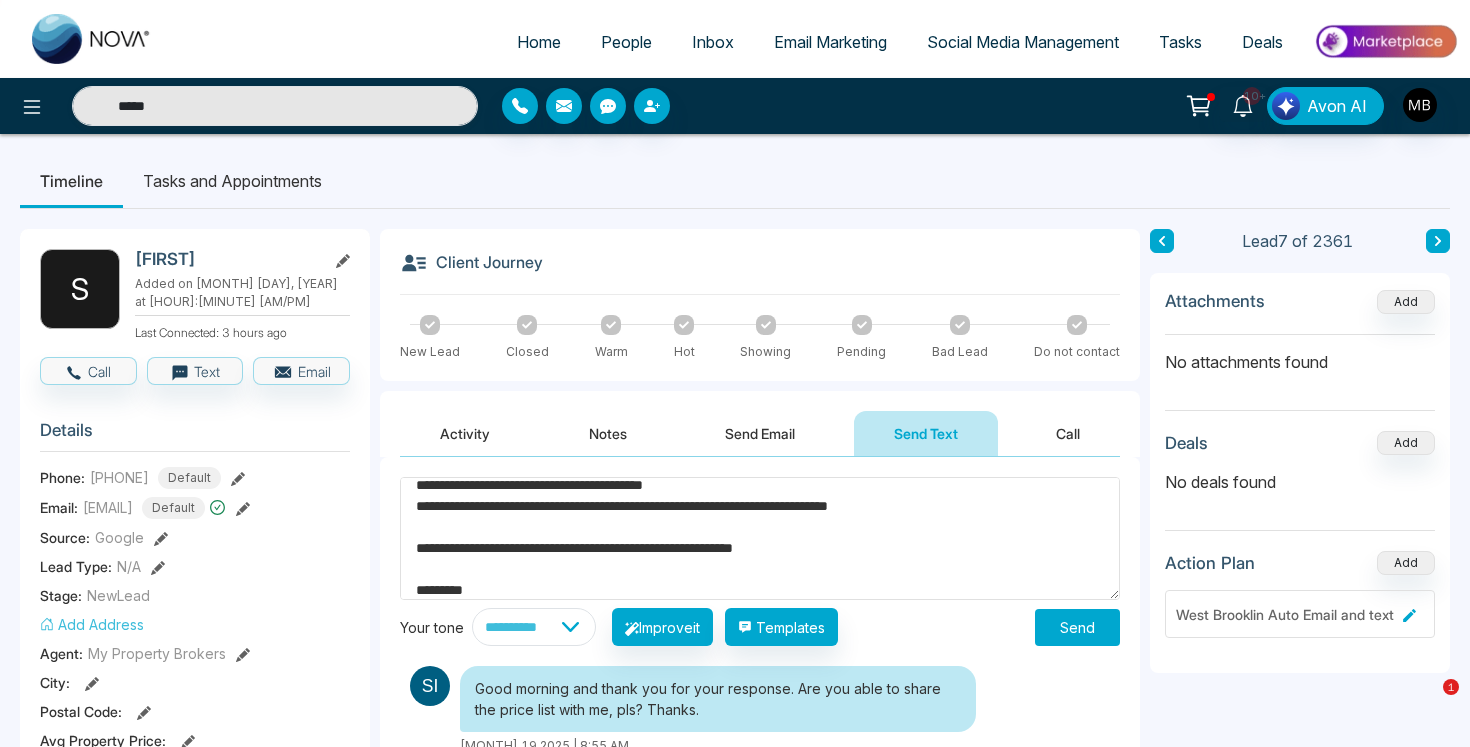scroll, scrollTop: 32, scrollLeft: 0, axis: vertical 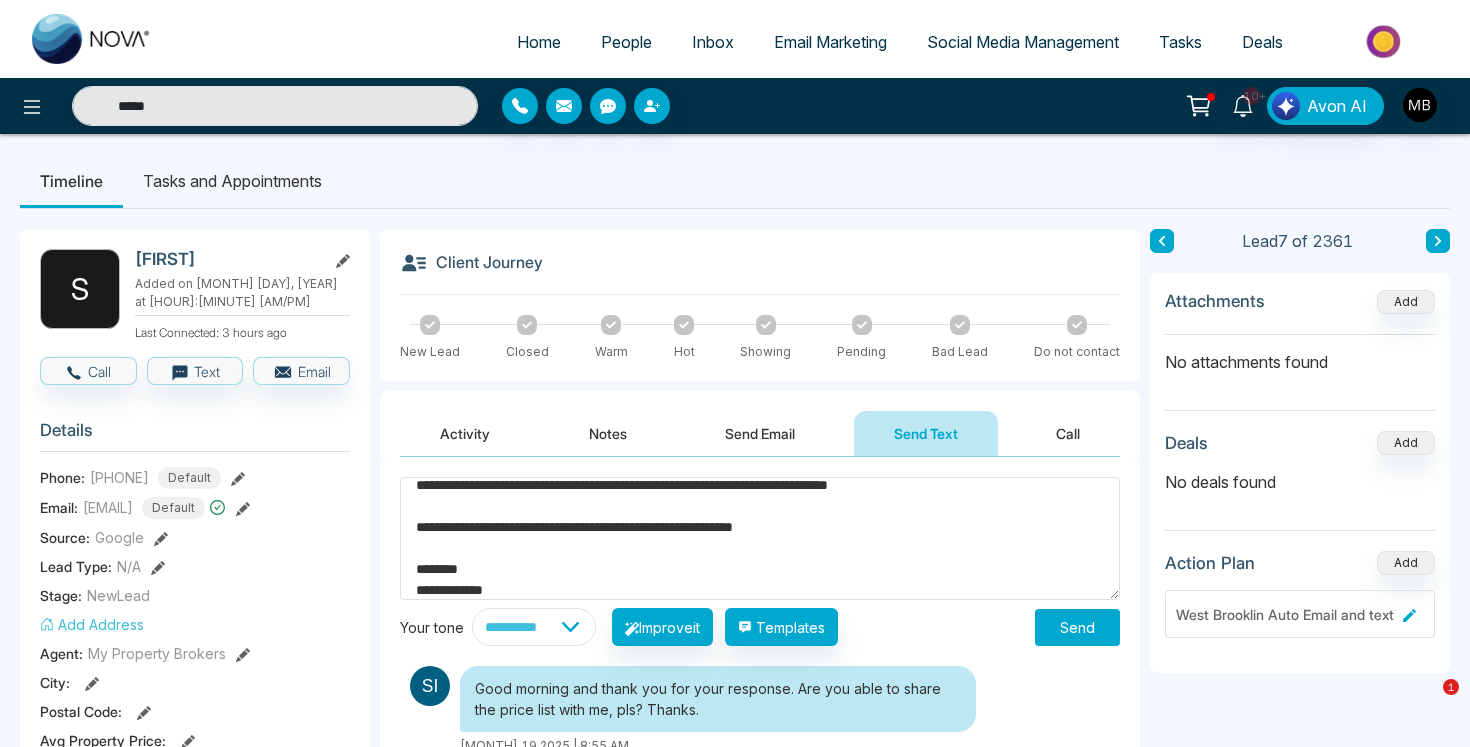 type on "**********" 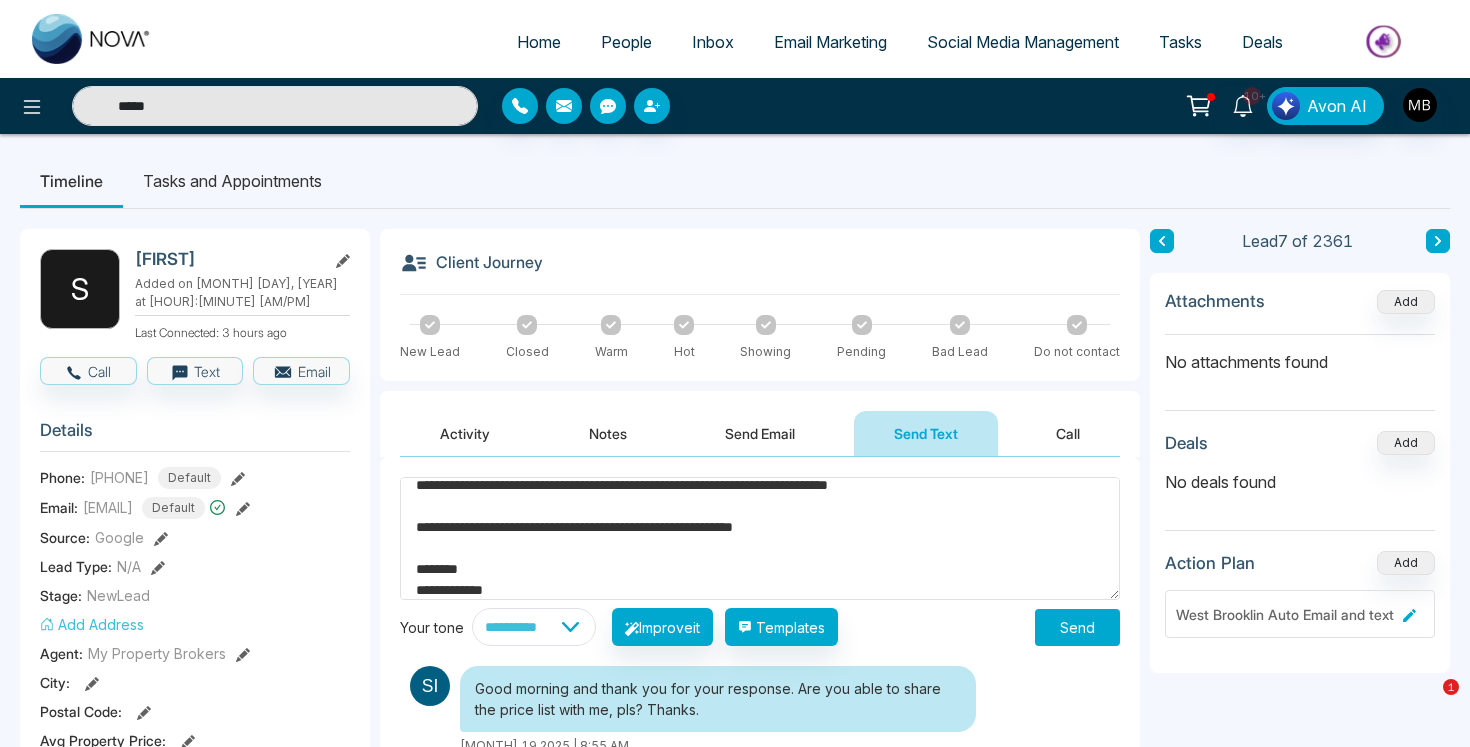 click on "Send" at bounding box center (1077, 627) 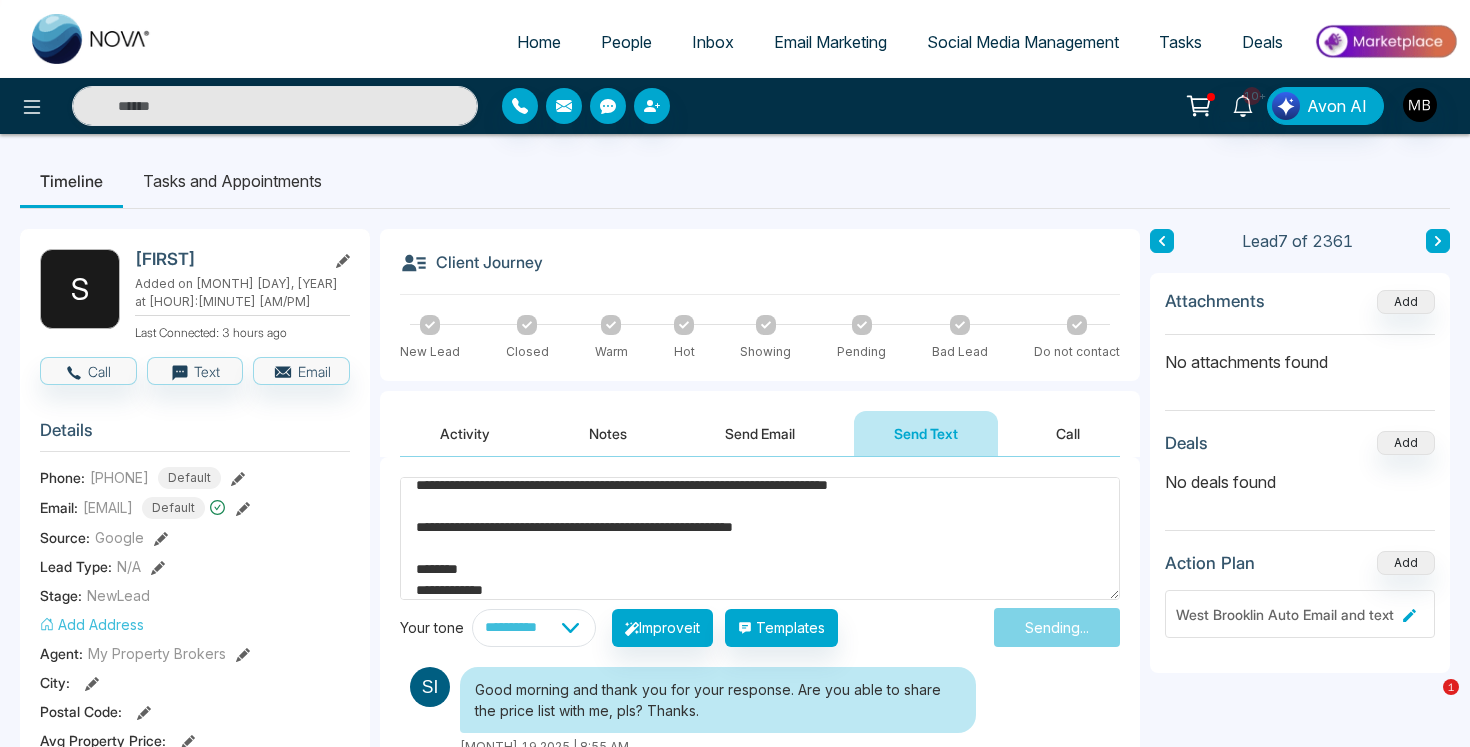 type on "*****" 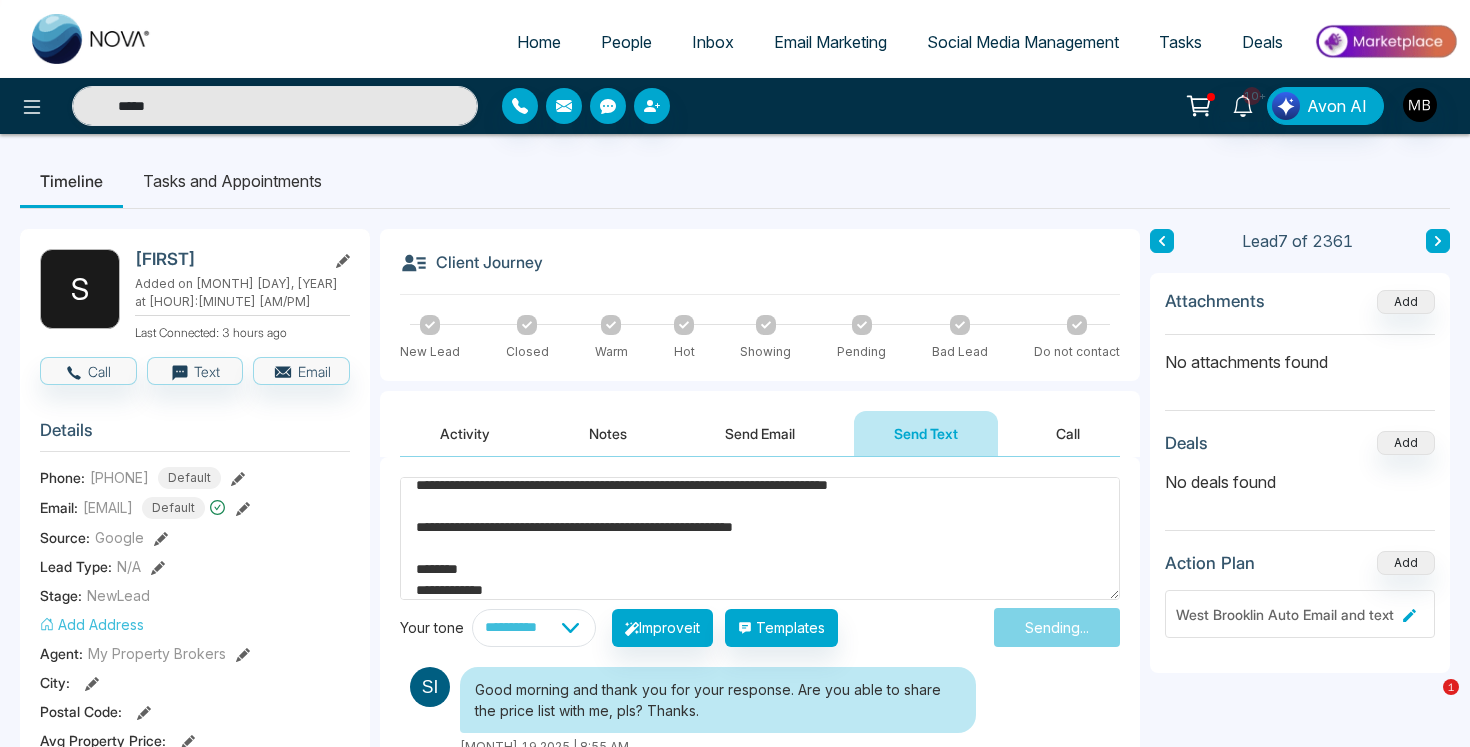 type 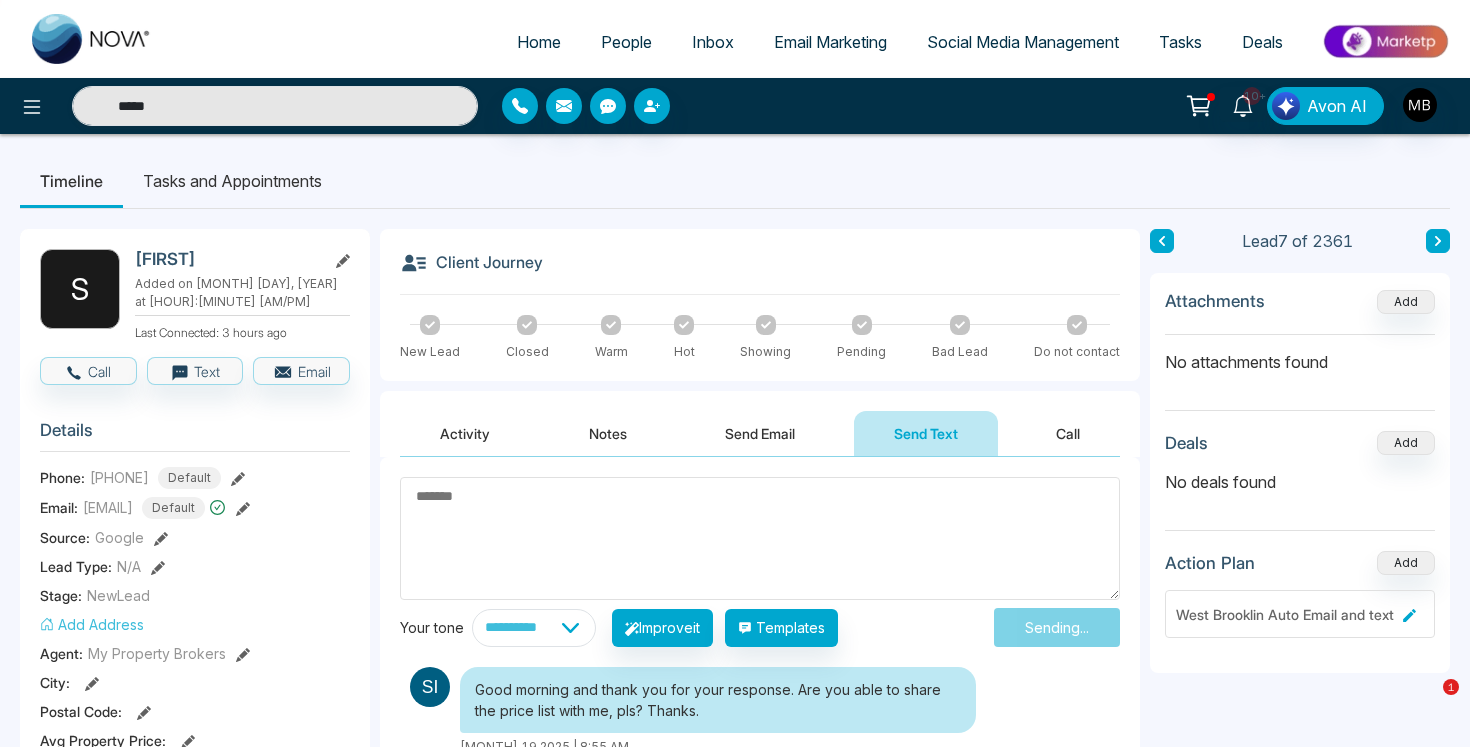 scroll, scrollTop: 0, scrollLeft: 0, axis: both 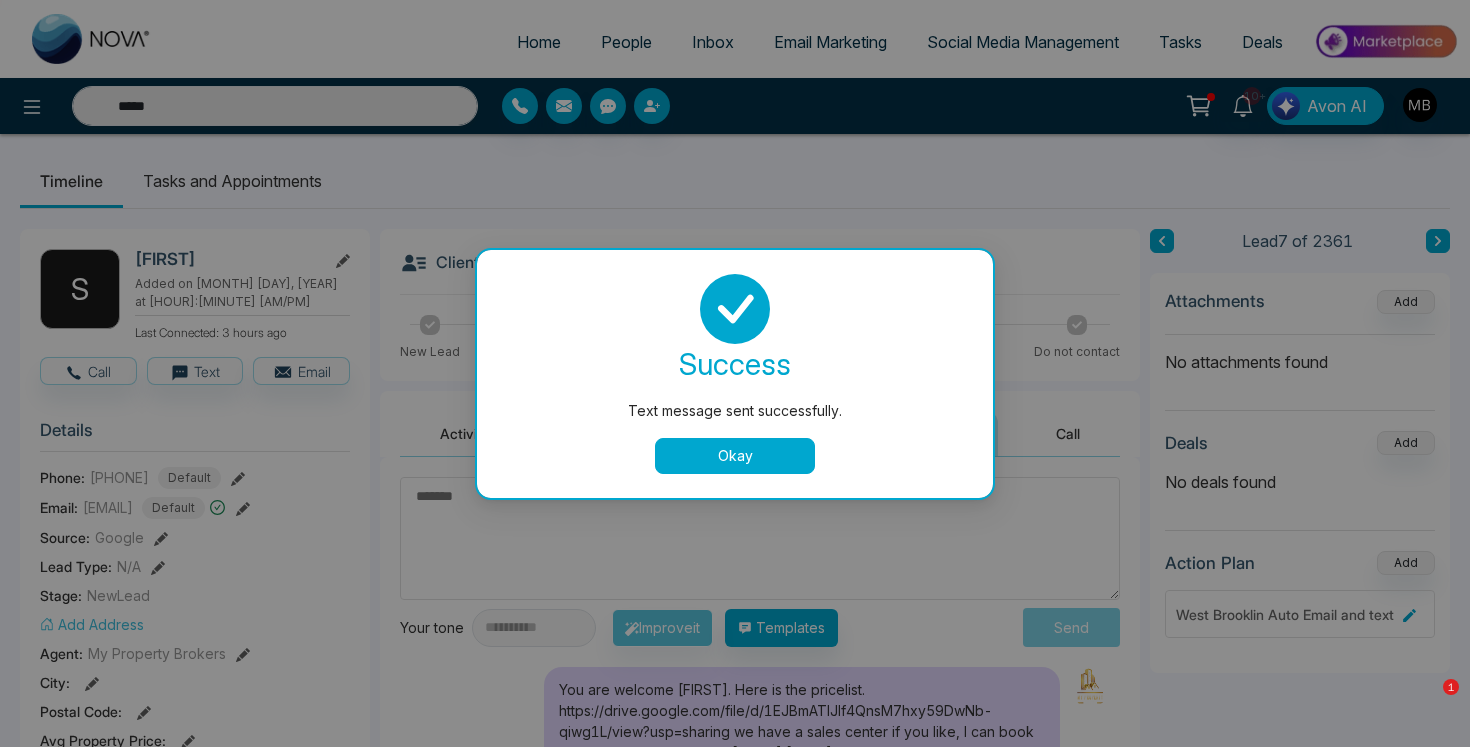 click on "Okay" at bounding box center (735, 456) 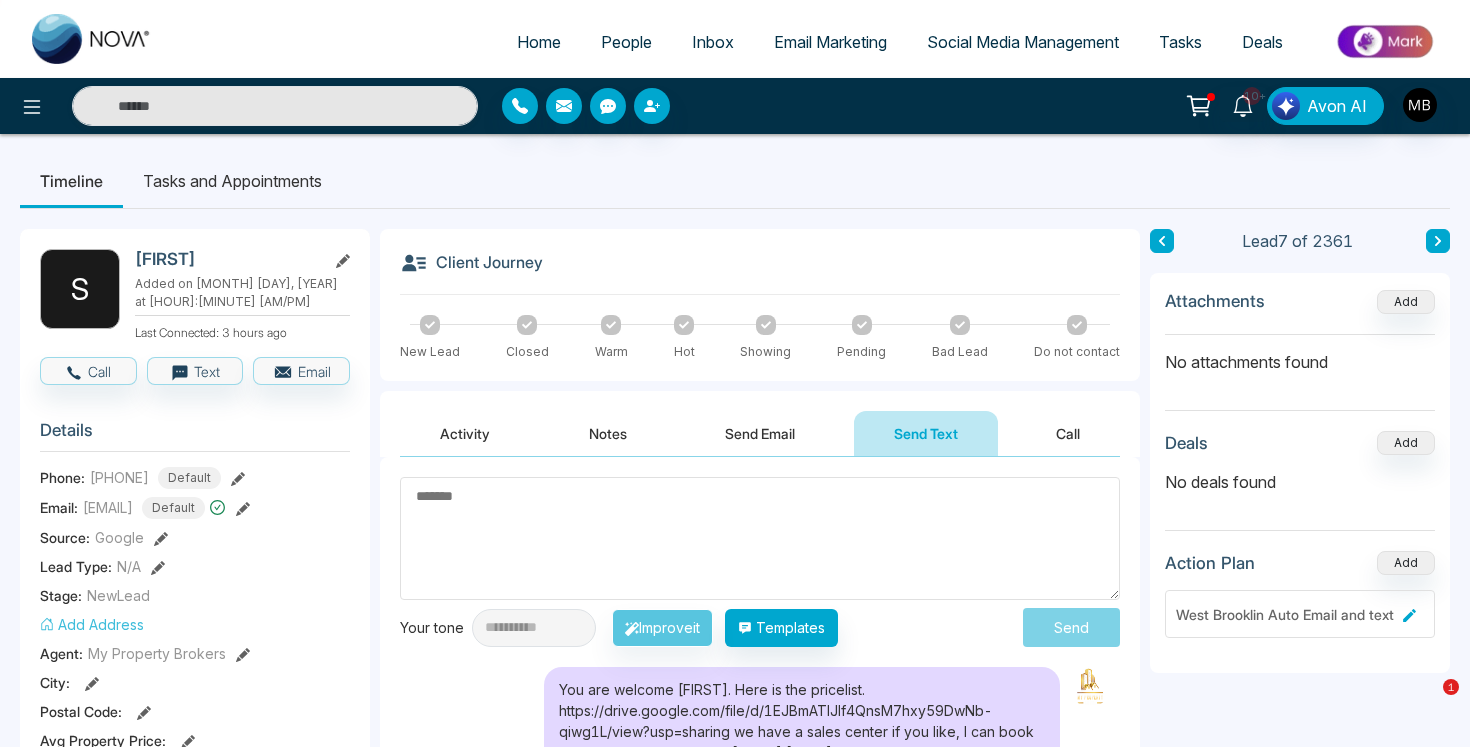 type on "*****" 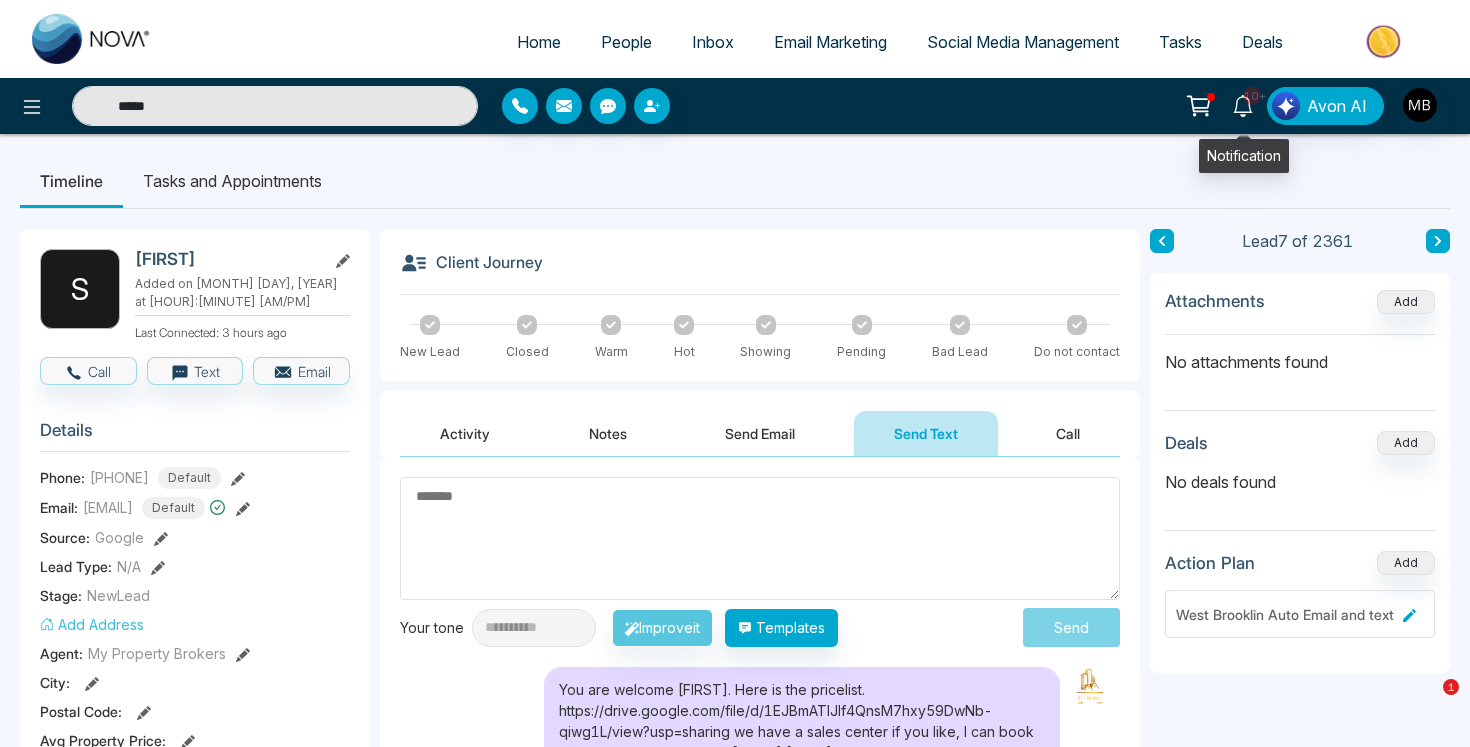 click 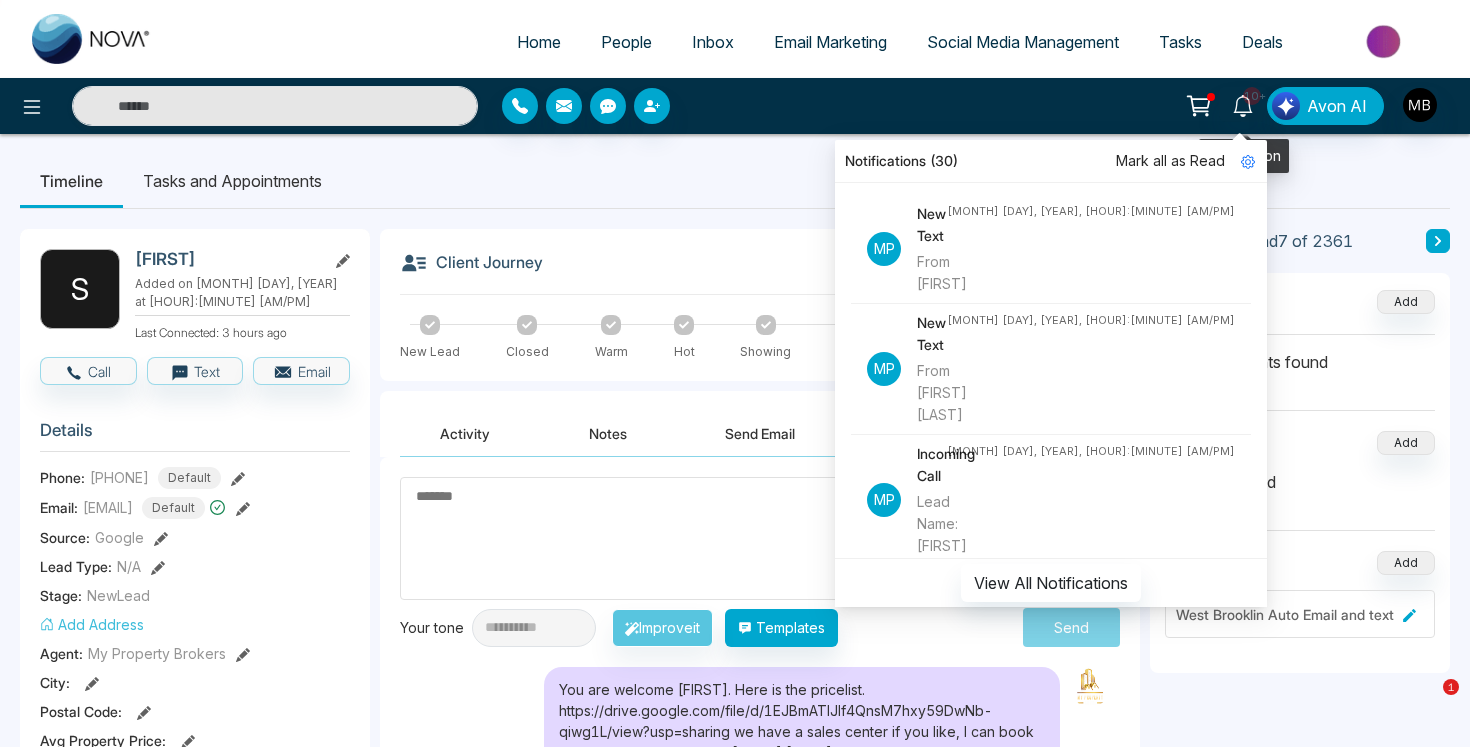type on "*****" 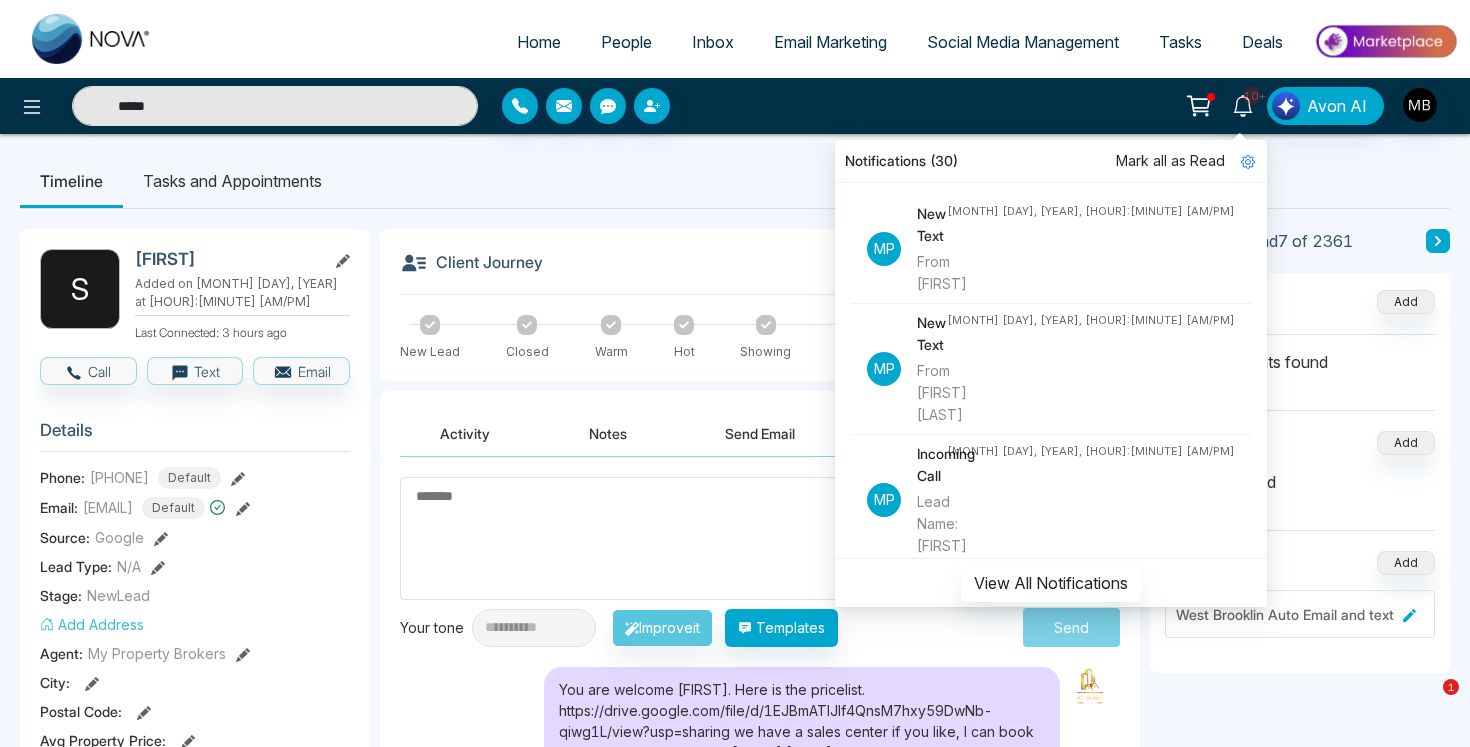 click on "From [FIRST] [LAST]" at bounding box center (932, 393) 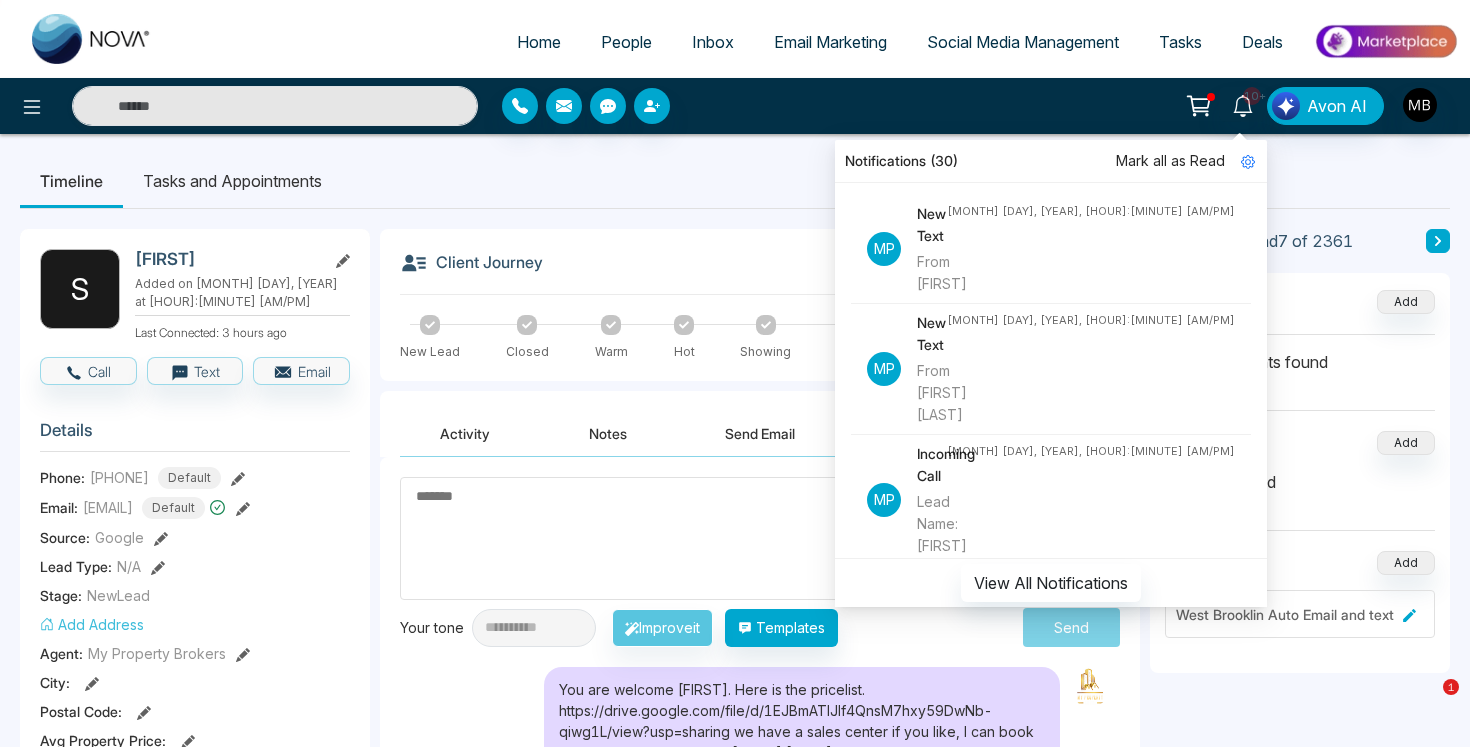 type on "*****" 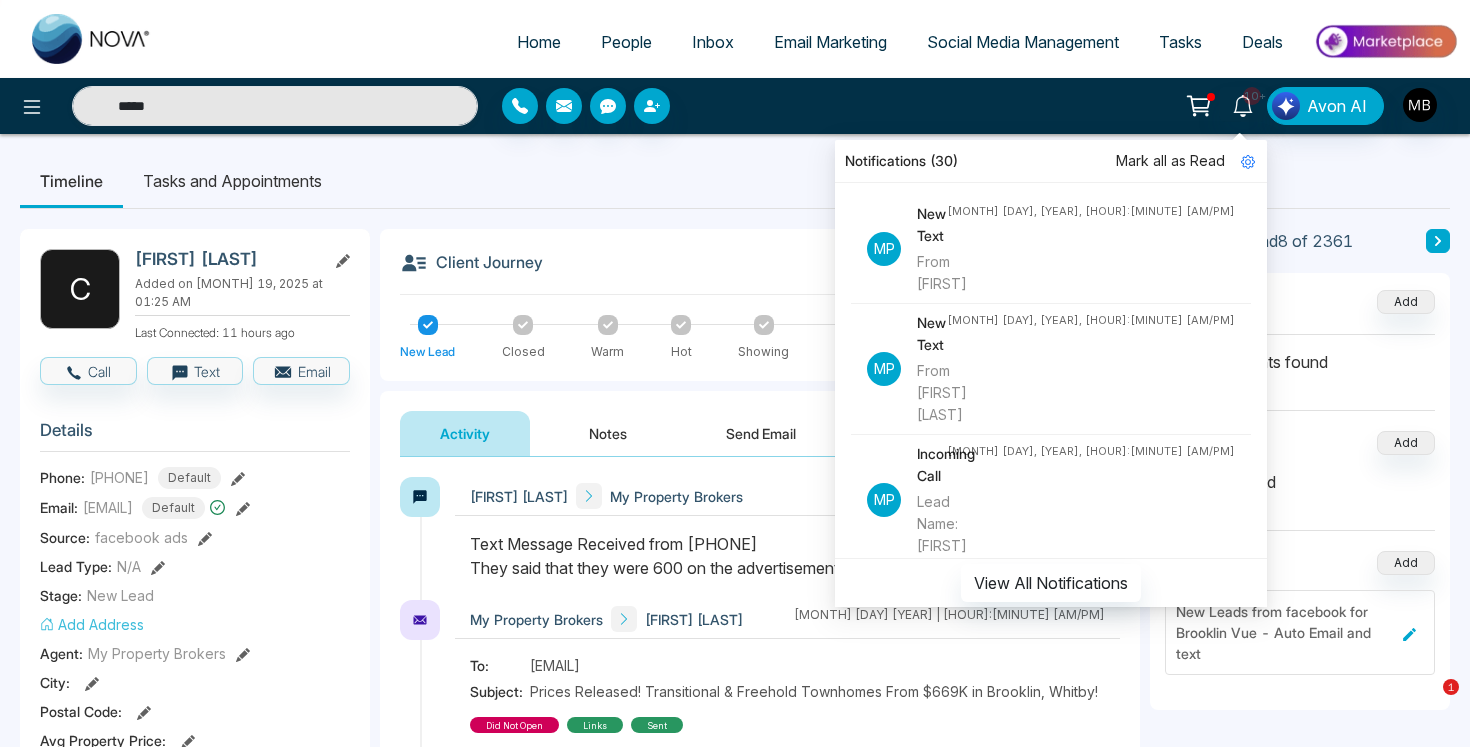 click on "Timeline Tasks and Appointments" at bounding box center (735, 181) 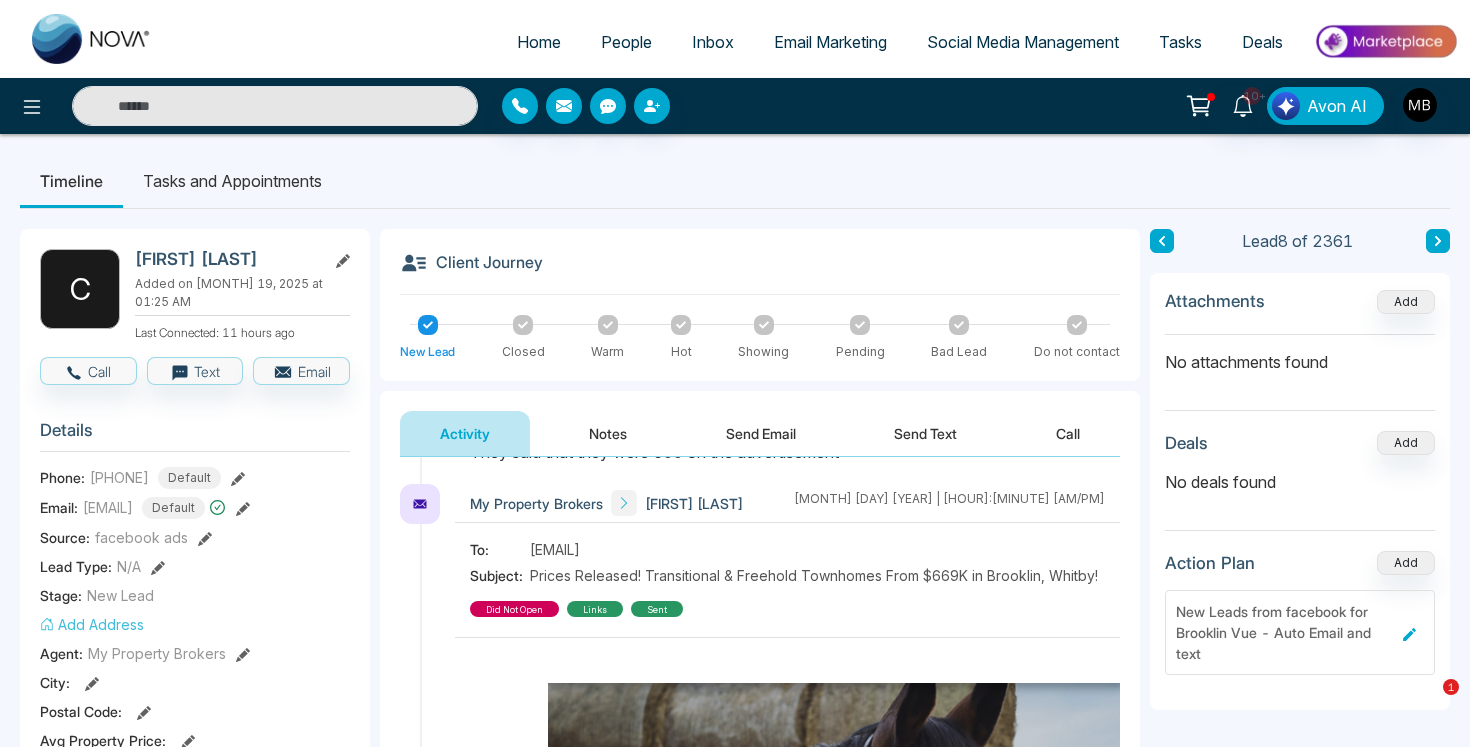 type on "*****" 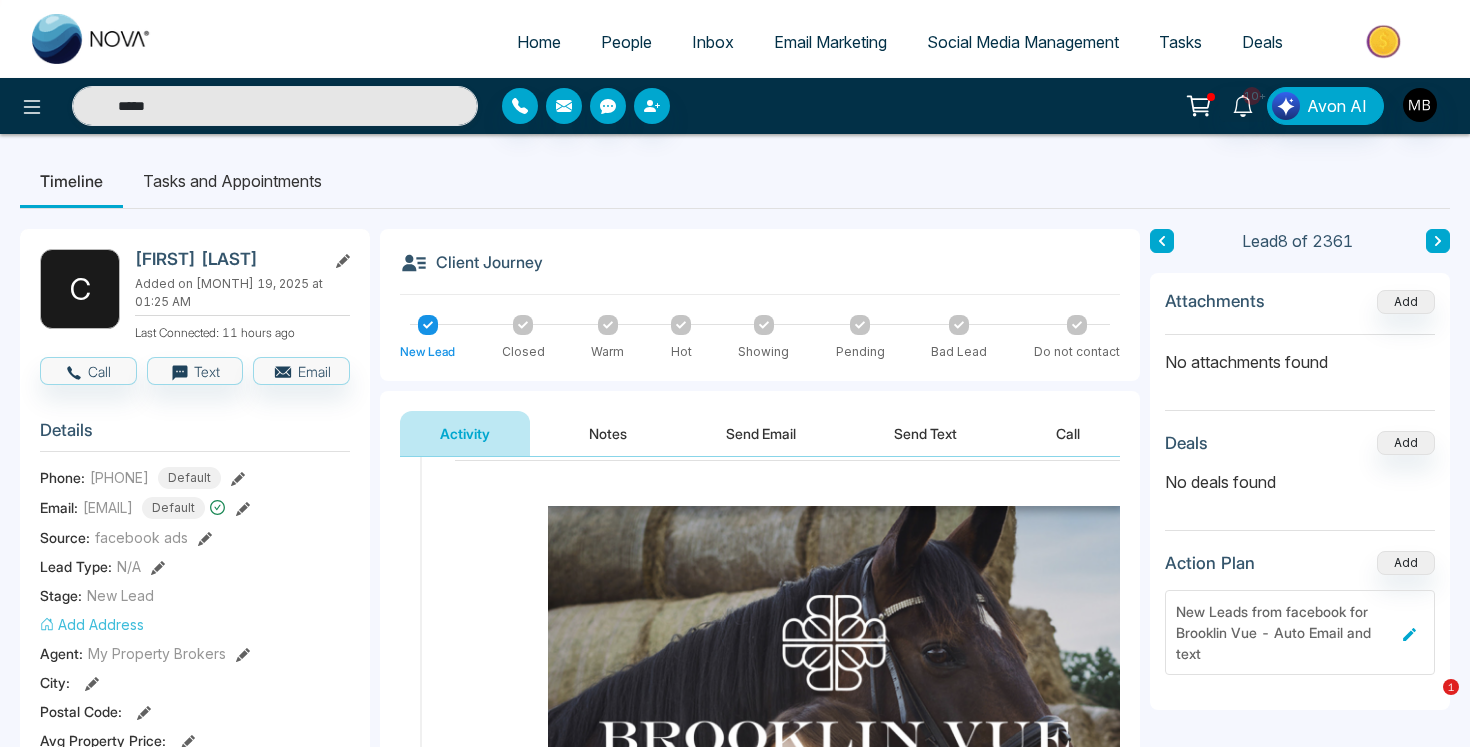 scroll, scrollTop: 309, scrollLeft: 0, axis: vertical 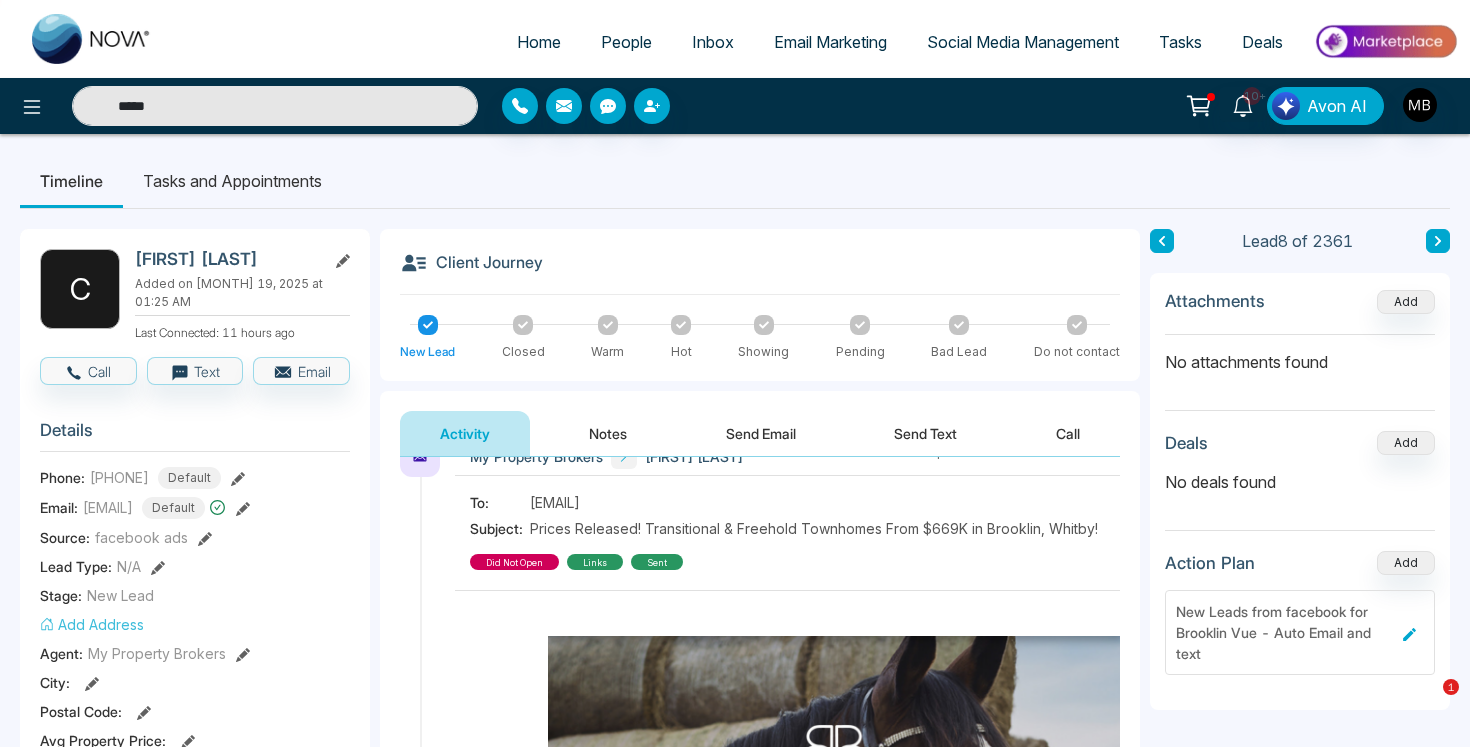 click on "*****" at bounding box center [275, 106] 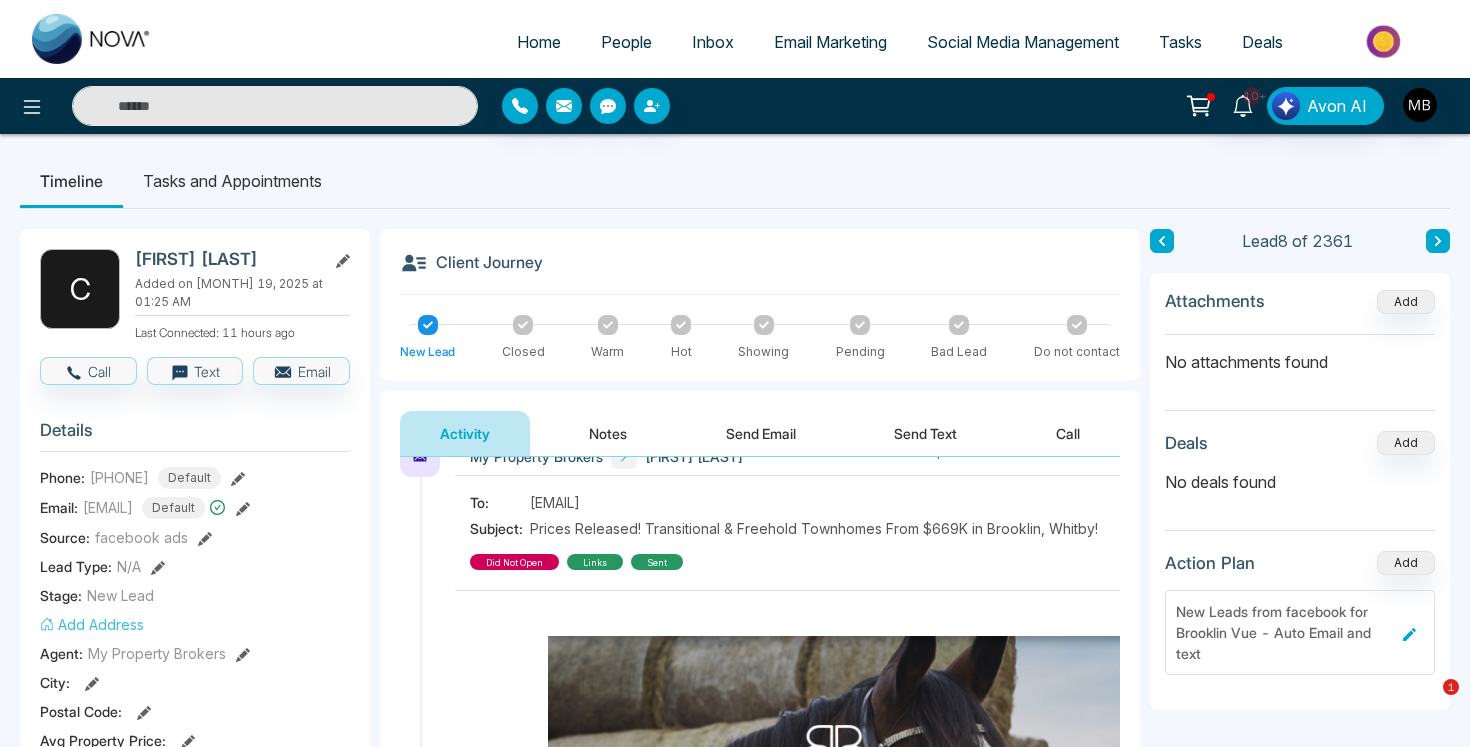 click at bounding box center (275, 106) 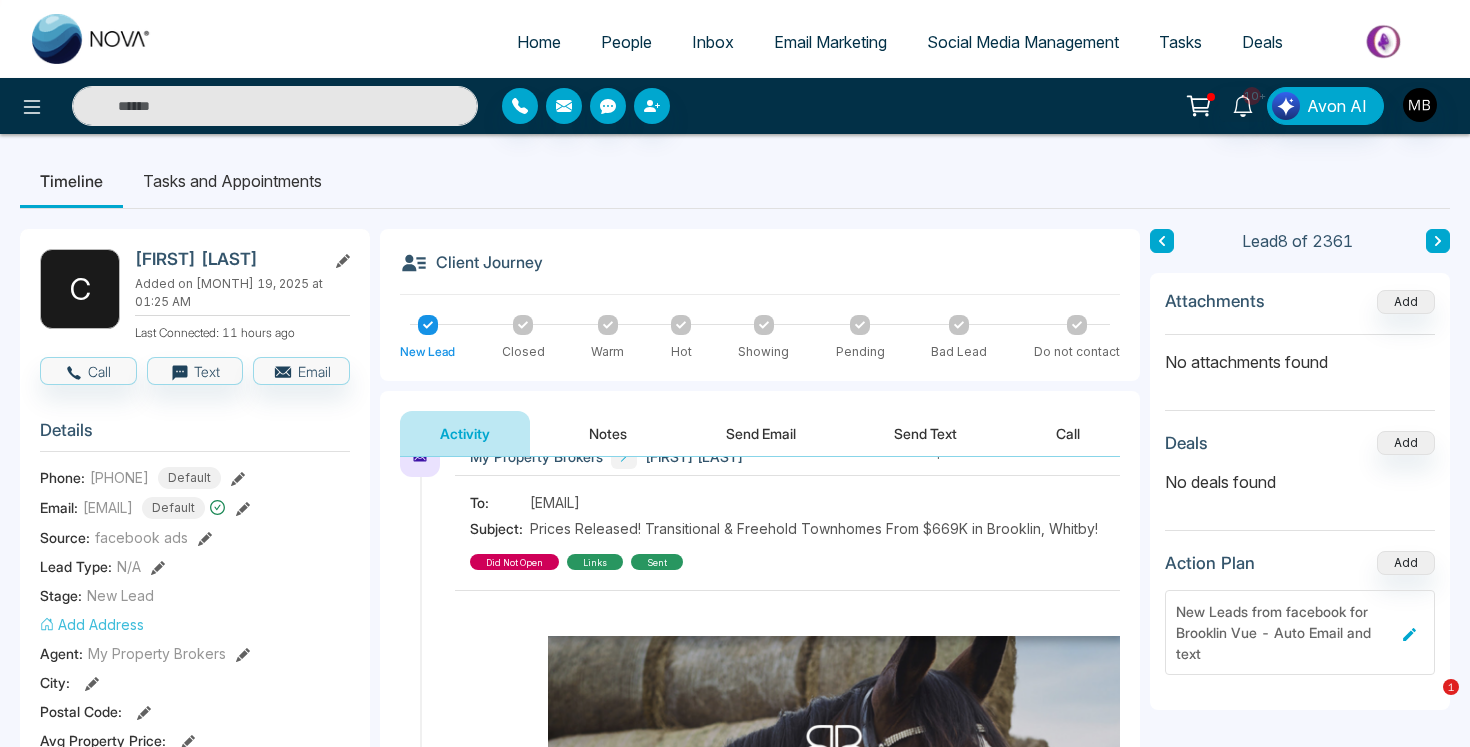 paste on "**********" 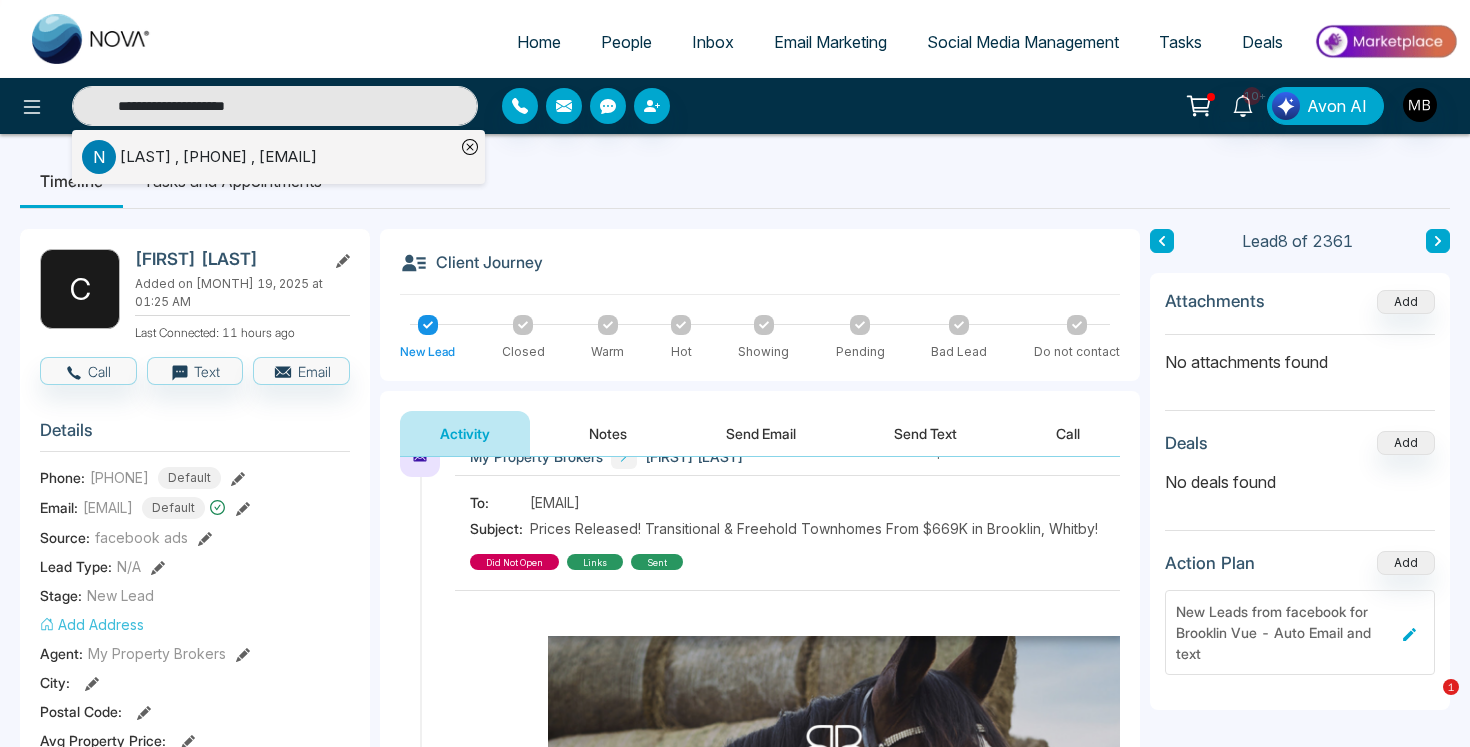 type on "**********" 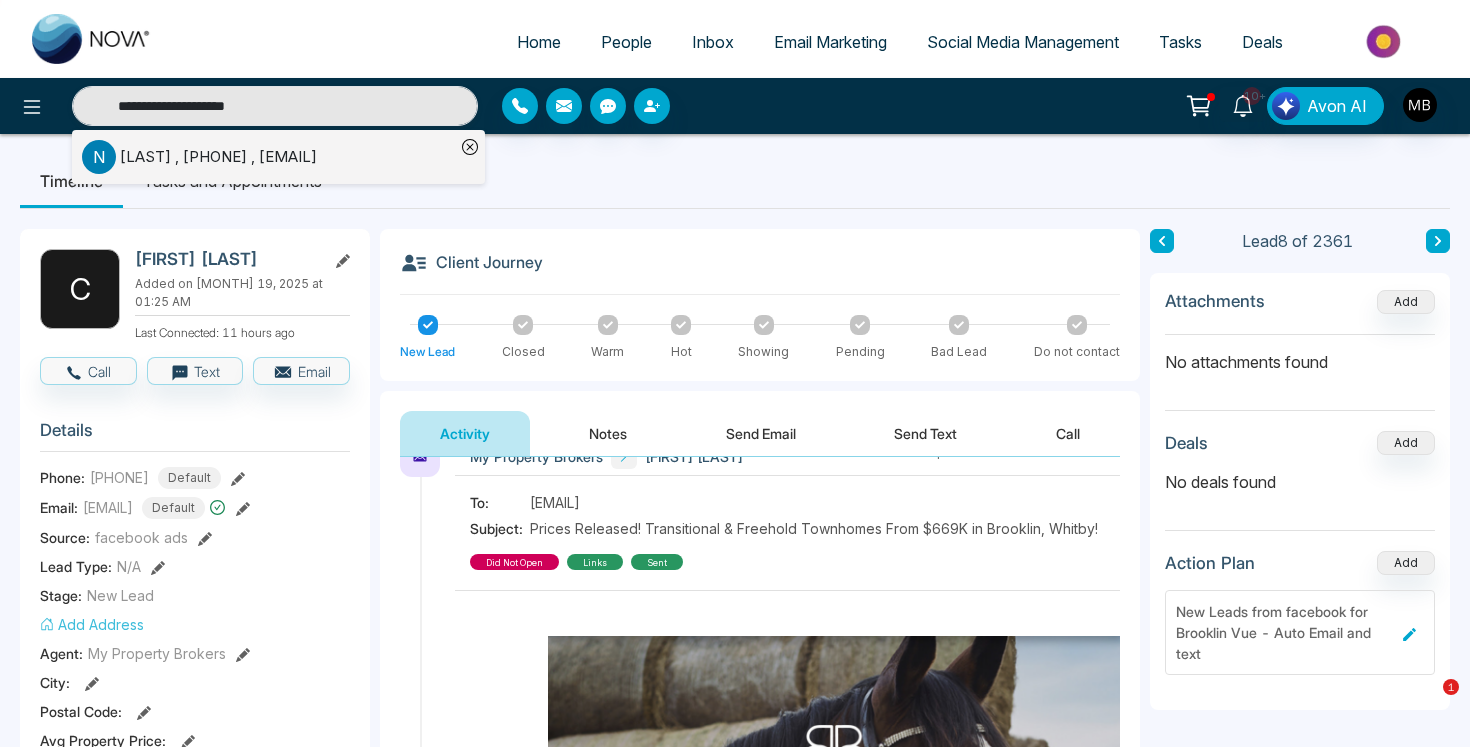 click on "Timeline Tasks and Appointments" at bounding box center (735, 181) 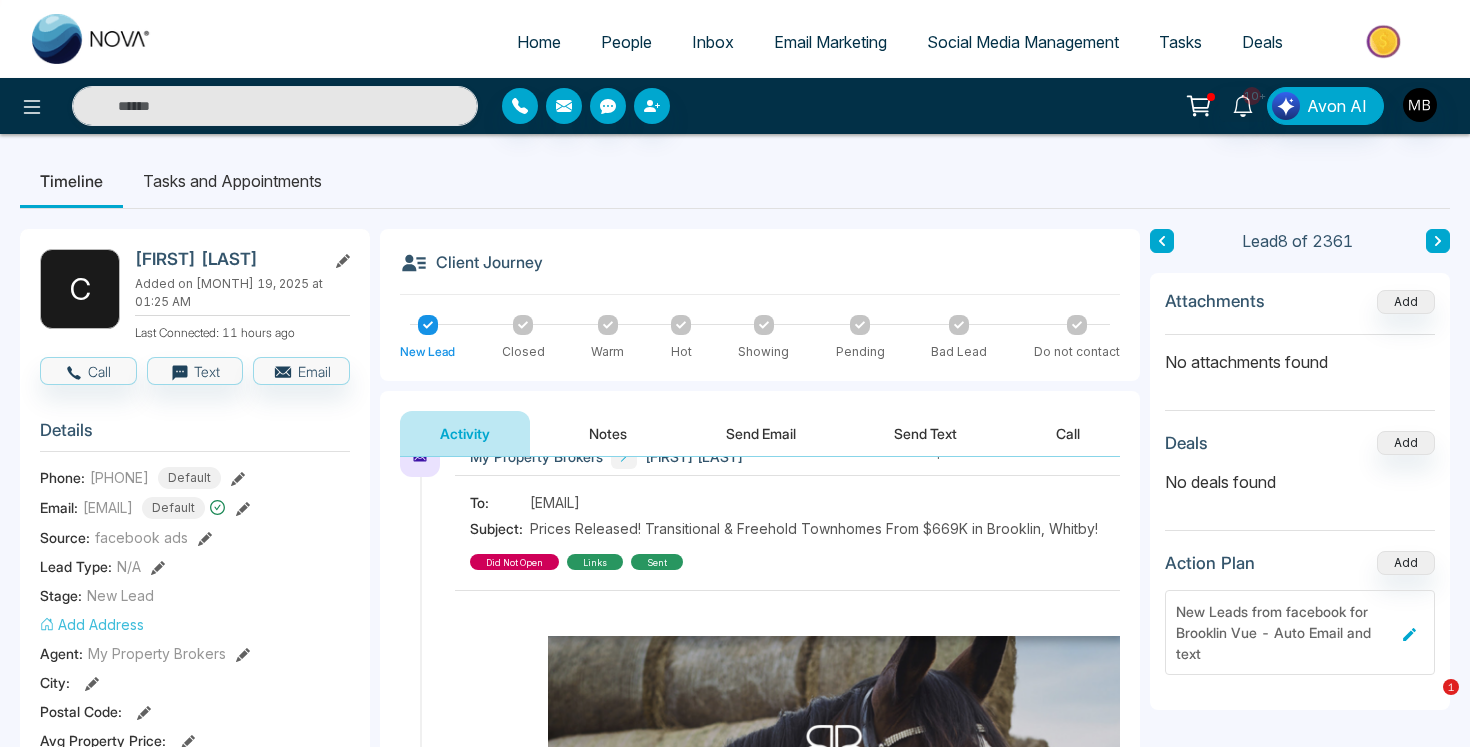 type on "**********" 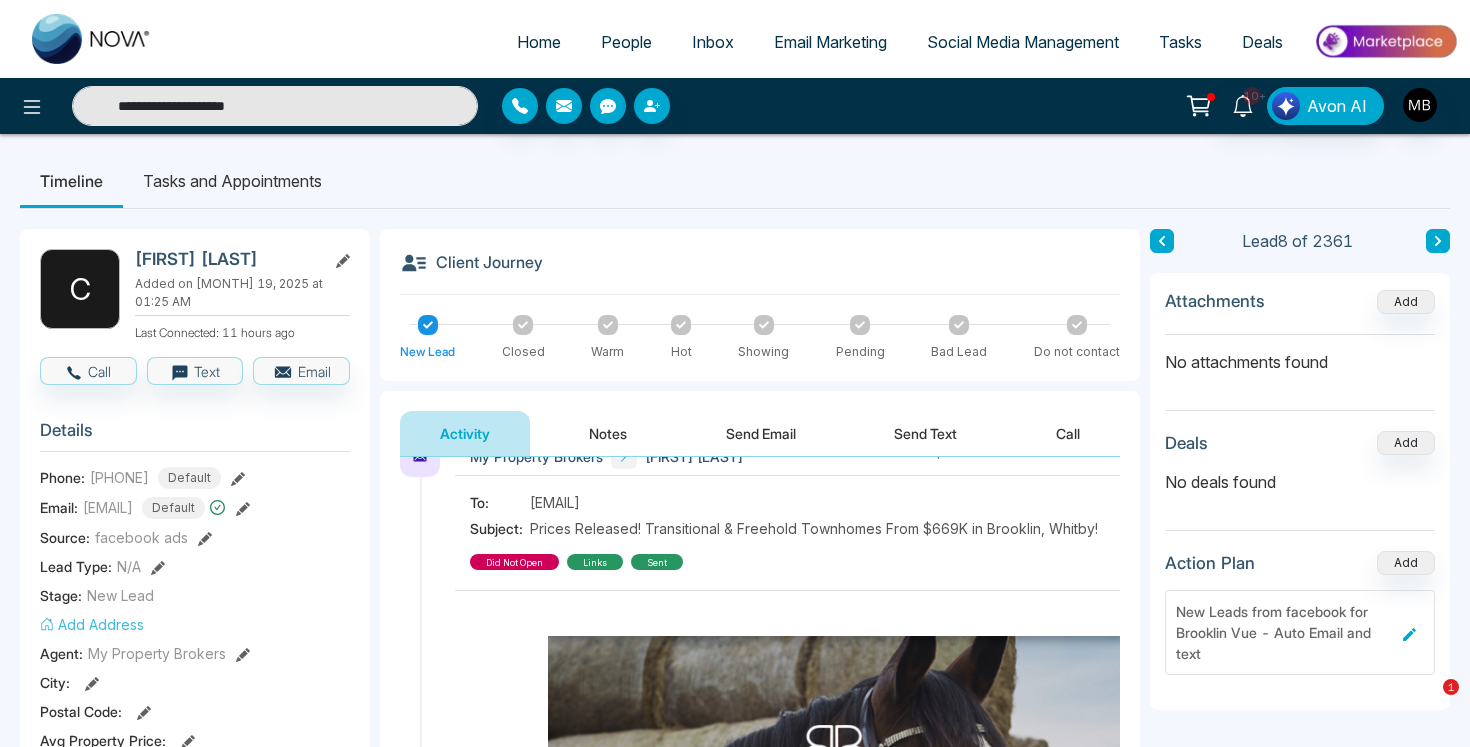 click on "**********" at bounding box center (275, 106) 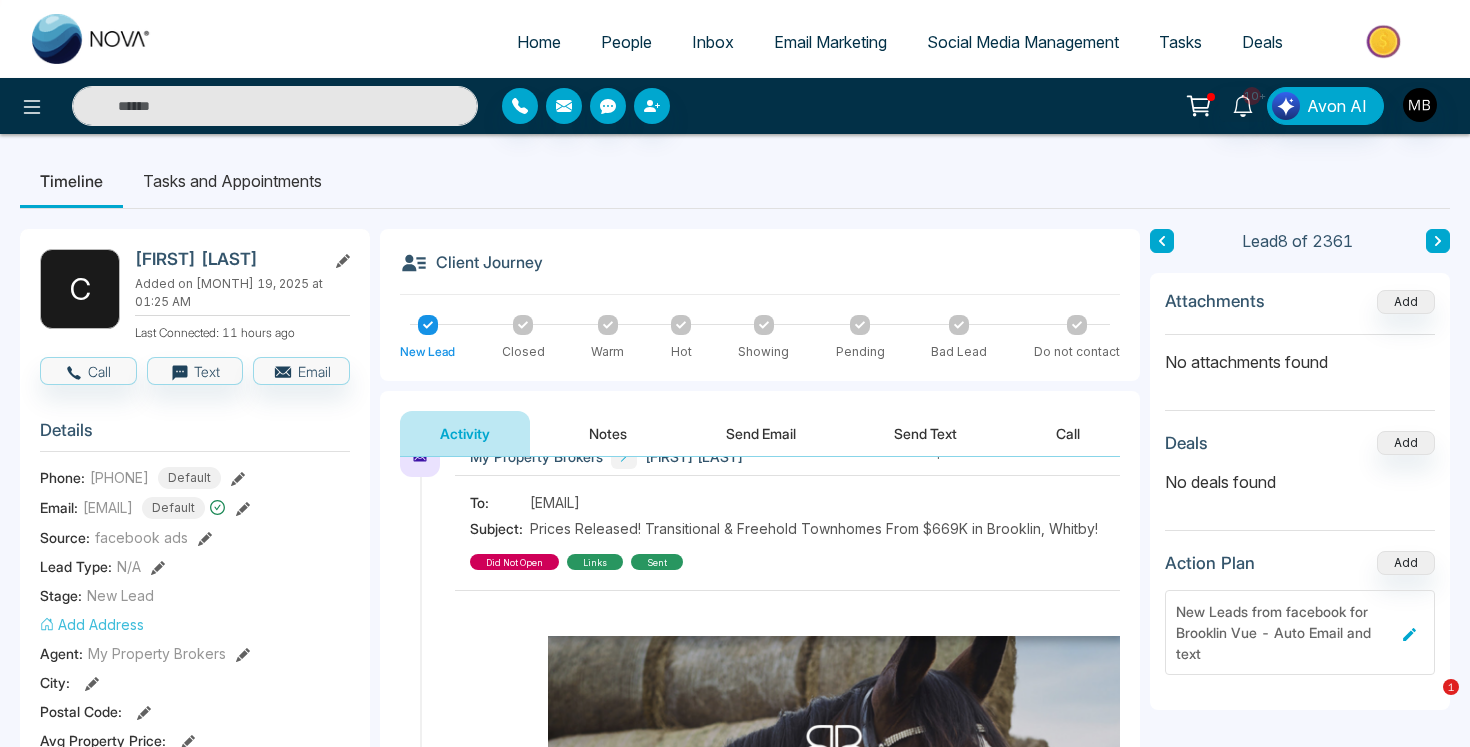 paste on "**********" 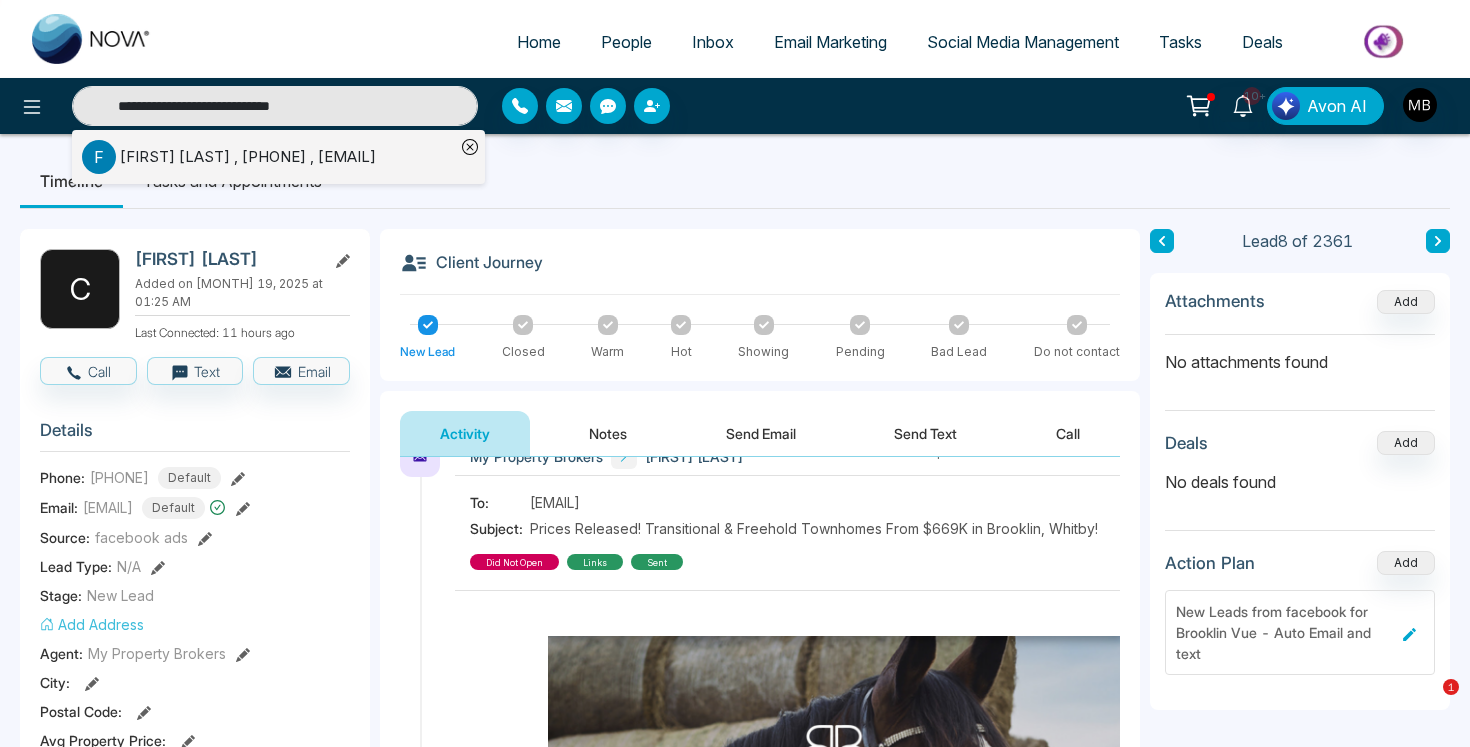 type on "**********" 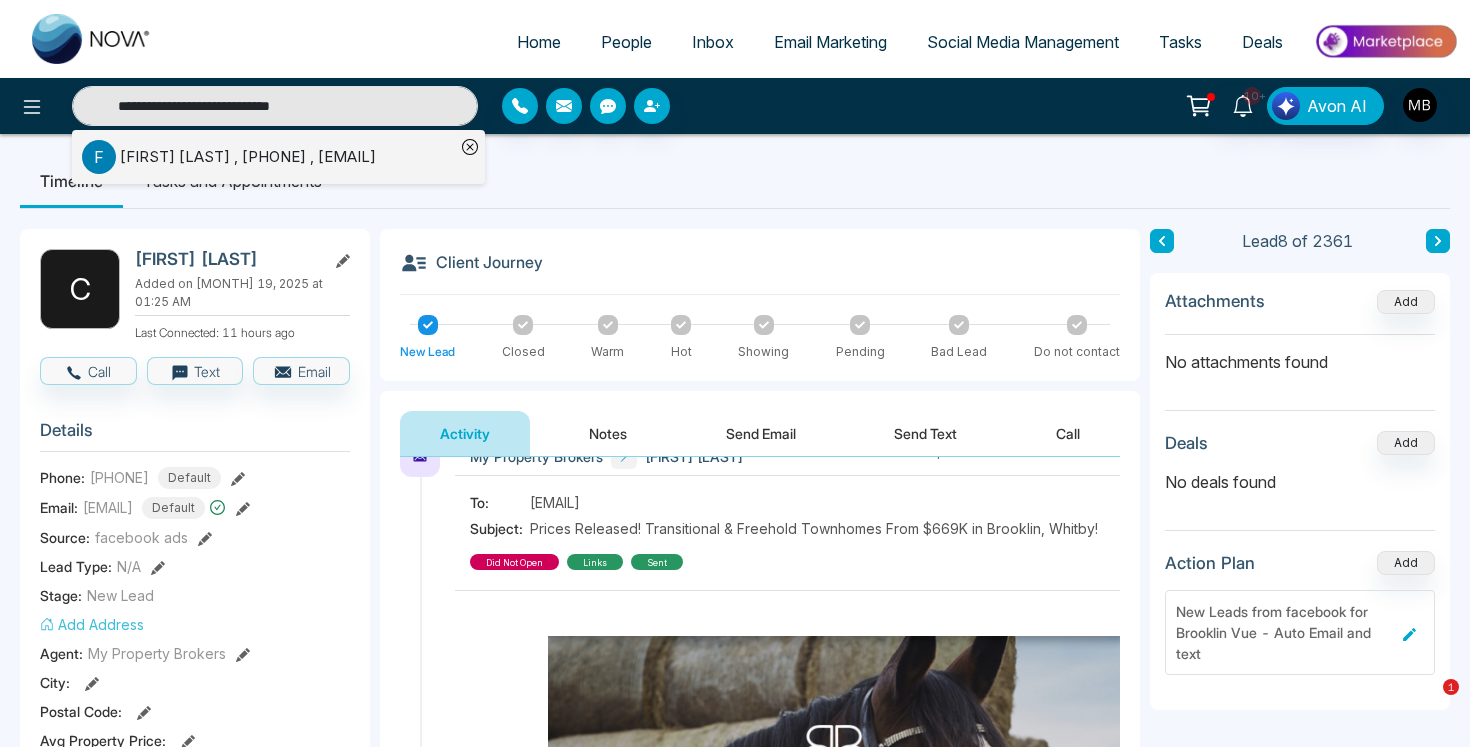 click on "[FIRST] [LAST] , [PHONE] , [EMAIL]" at bounding box center [248, 157] 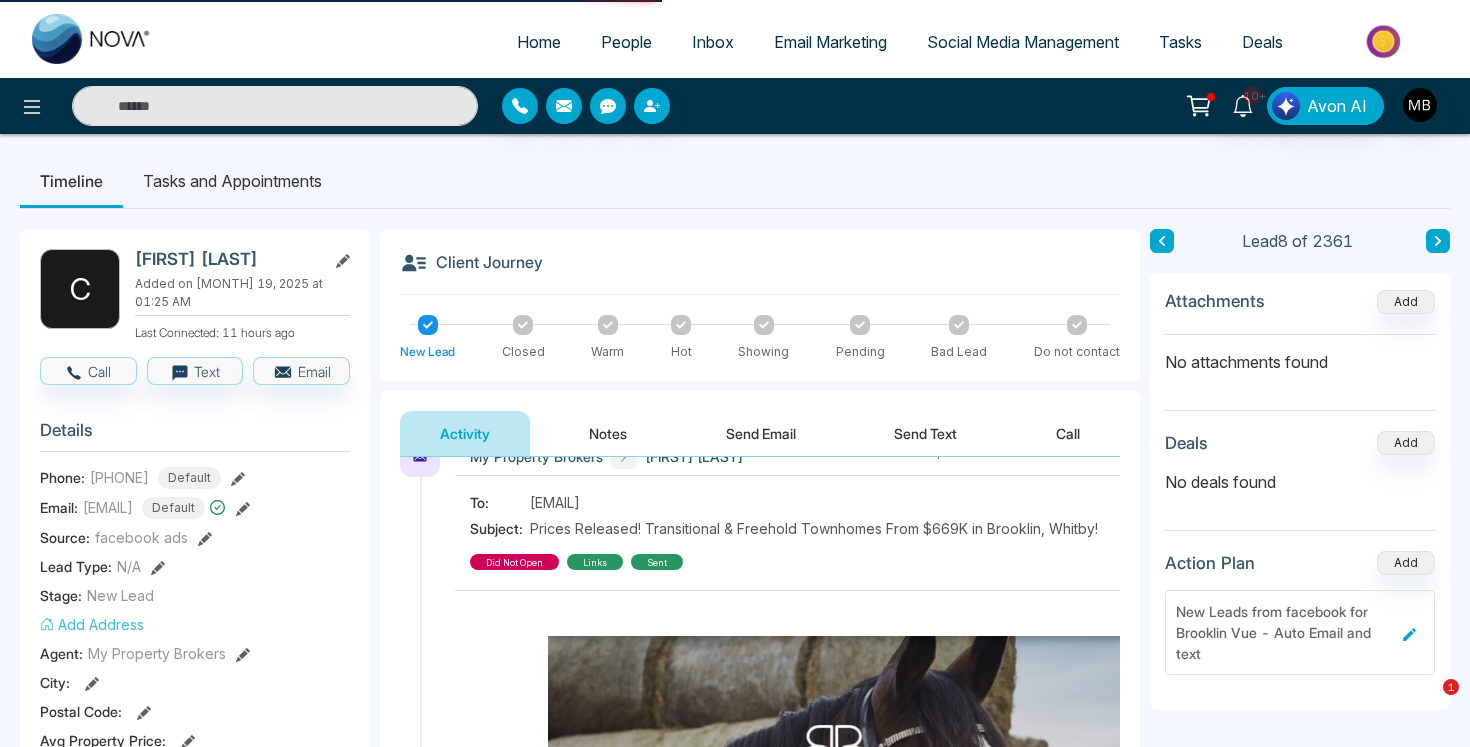 type on "**********" 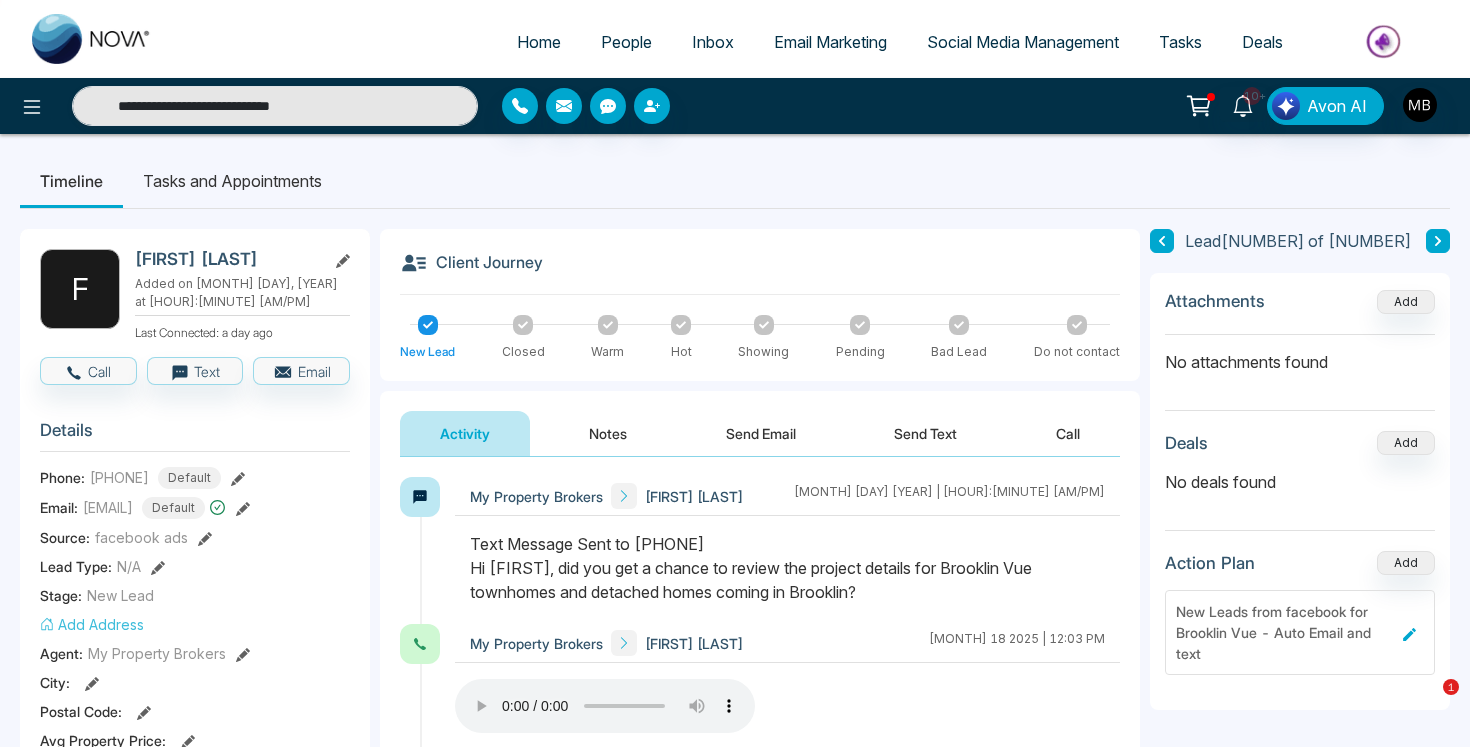 scroll, scrollTop: 0, scrollLeft: 0, axis: both 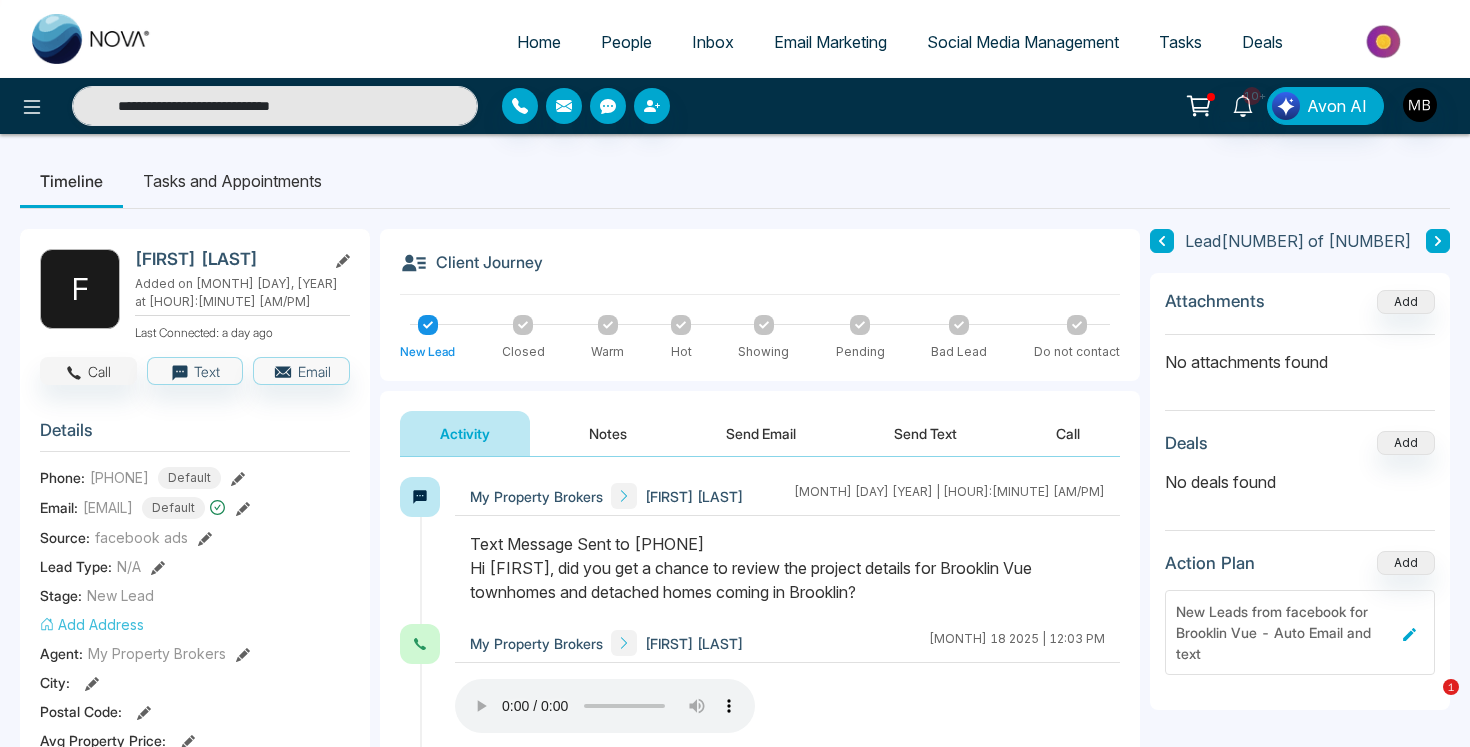 click on "Call" at bounding box center [88, 371] 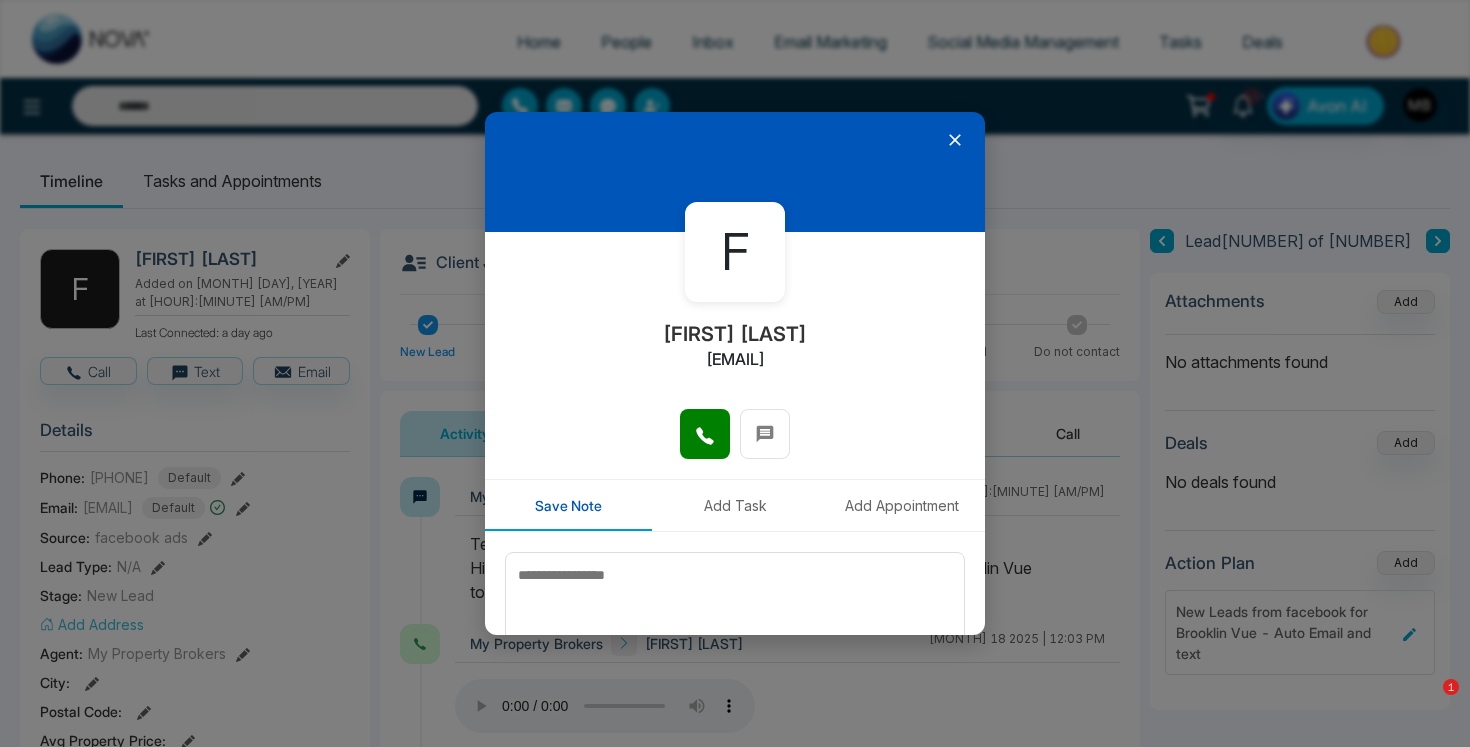 type on "**********" 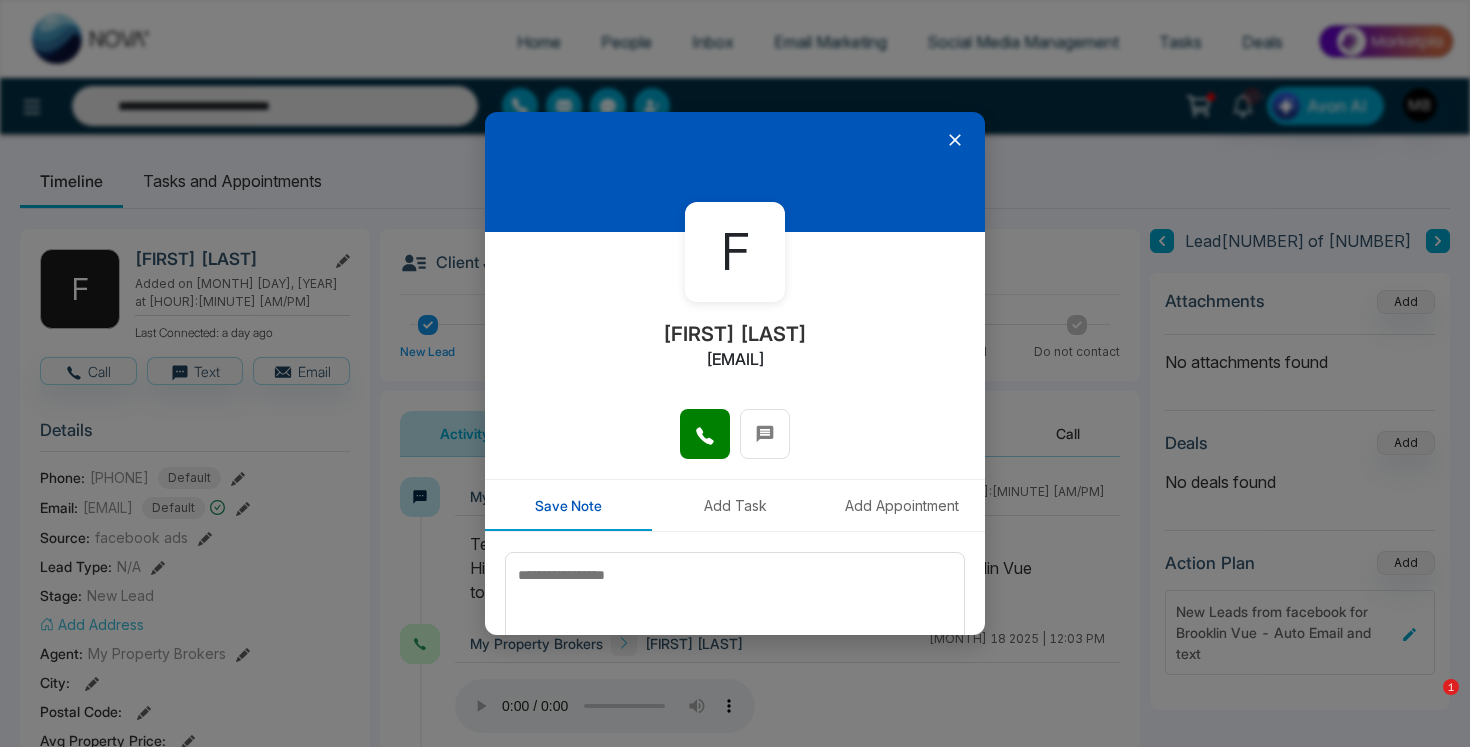 click 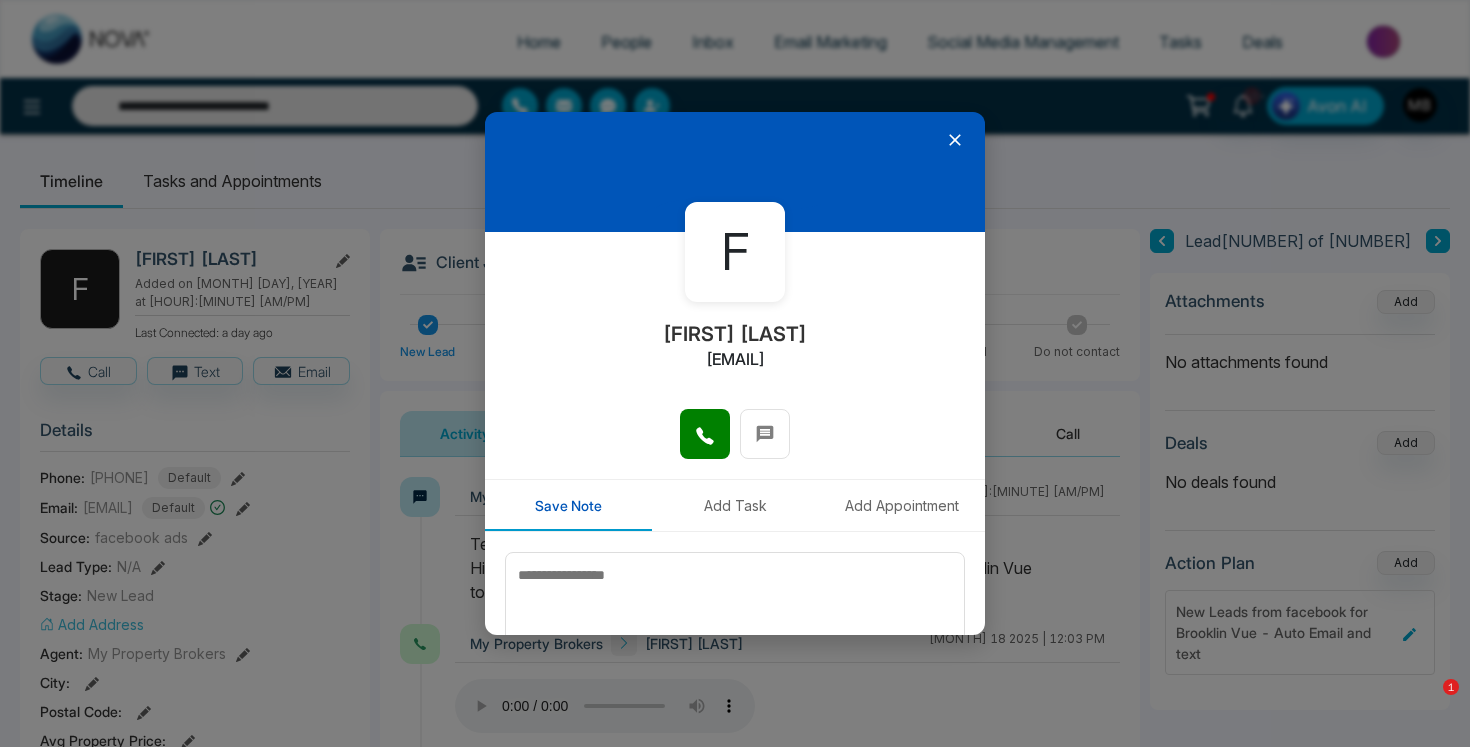 type 